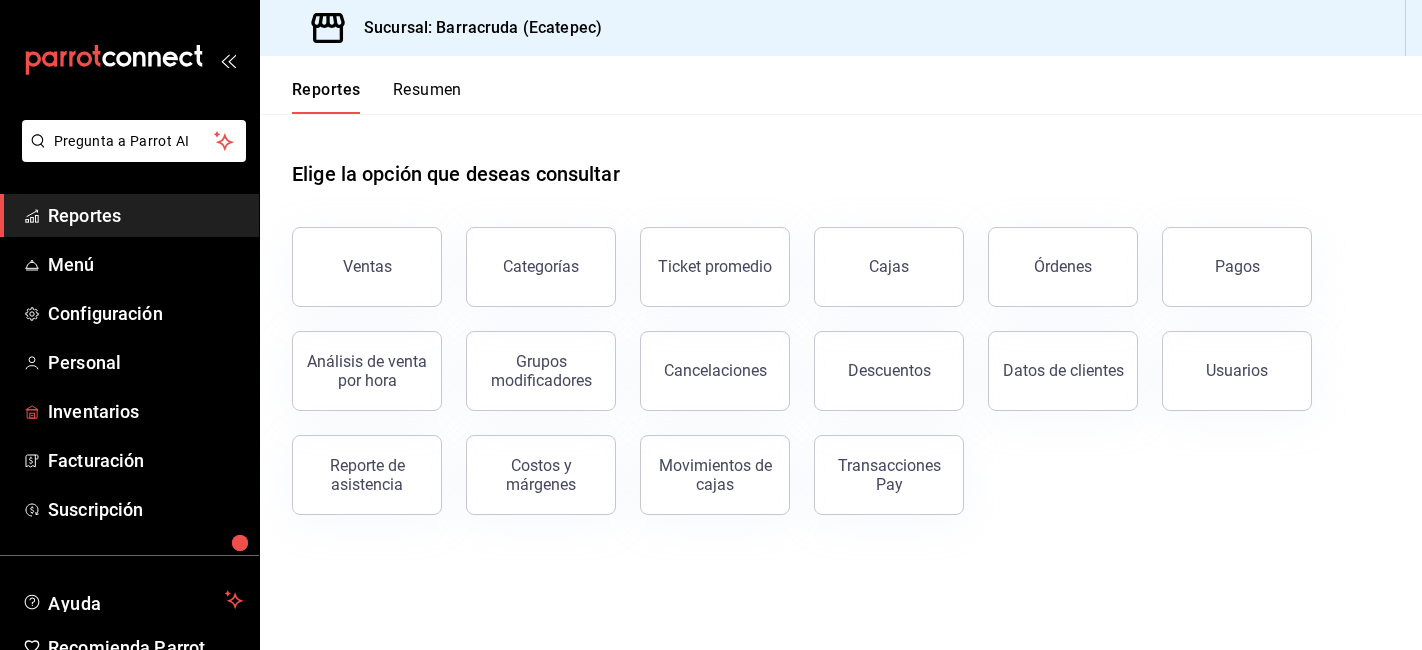 scroll, scrollTop: 0, scrollLeft: 0, axis: both 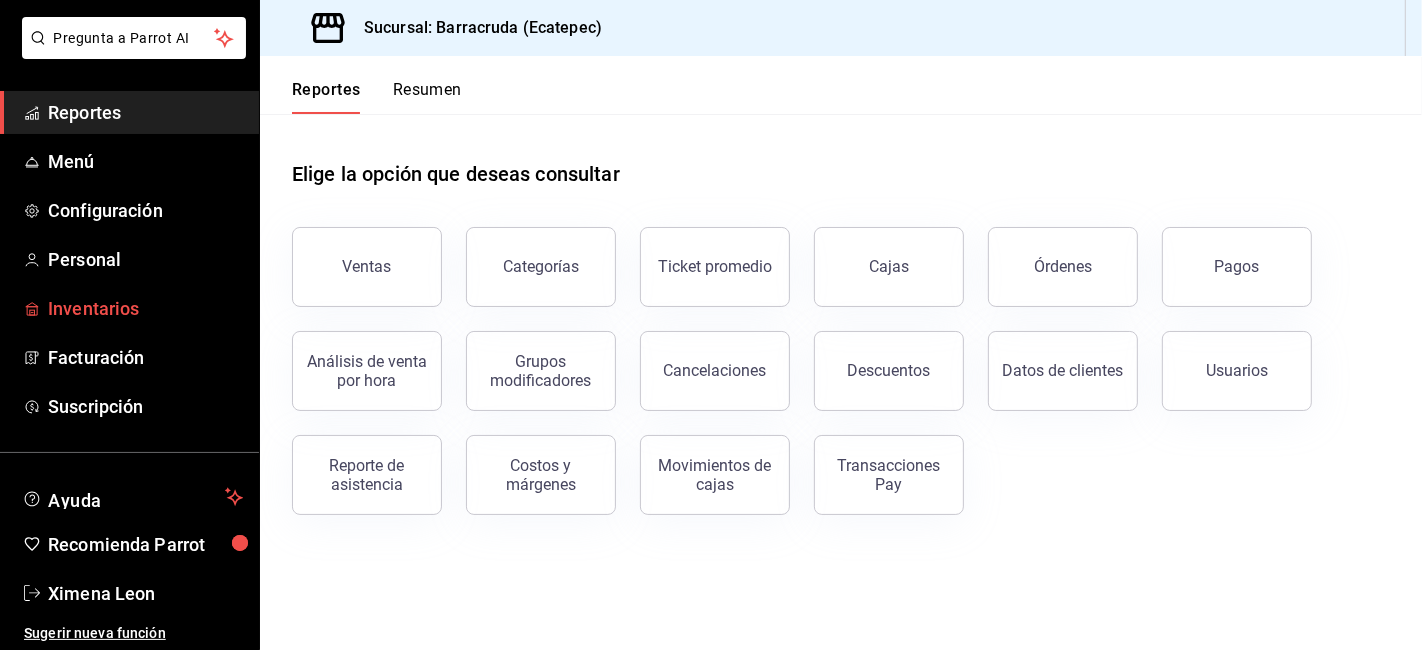 click on "Inventarios" at bounding box center (145, 308) 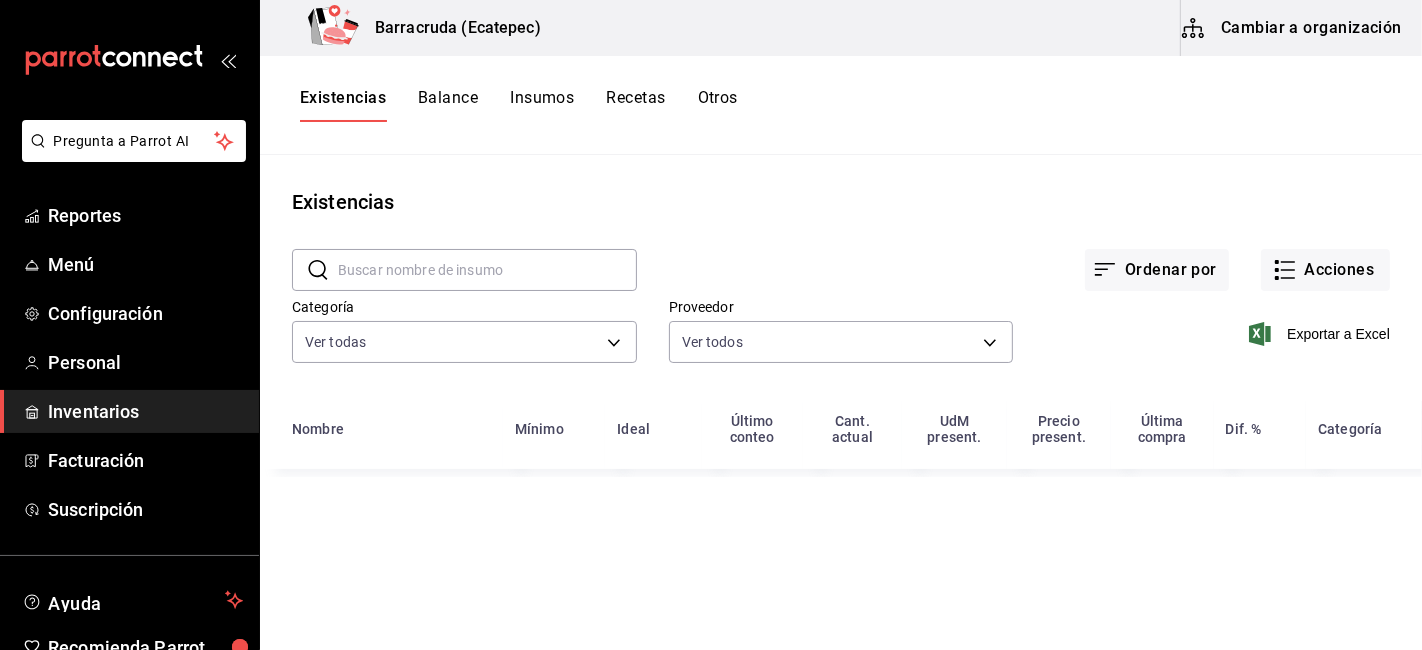 click on "Existencias Balance Insumos Recetas Otros" at bounding box center [519, 105] 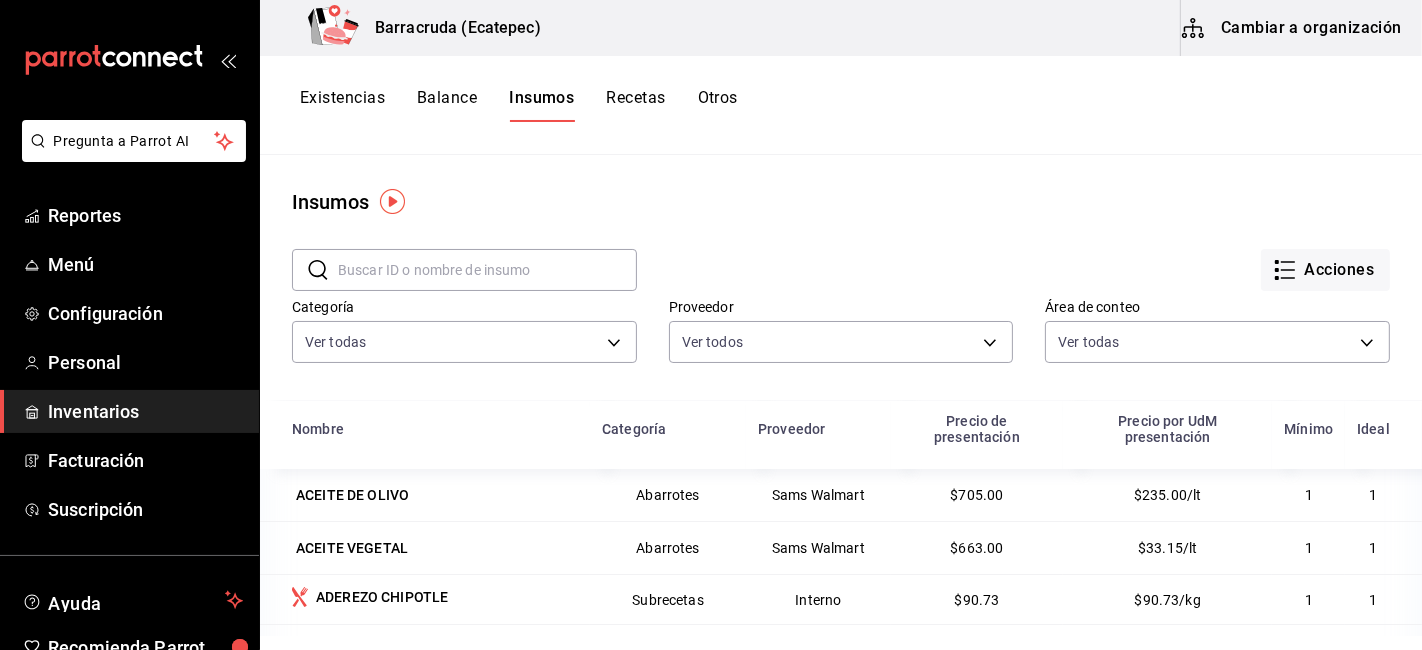 click 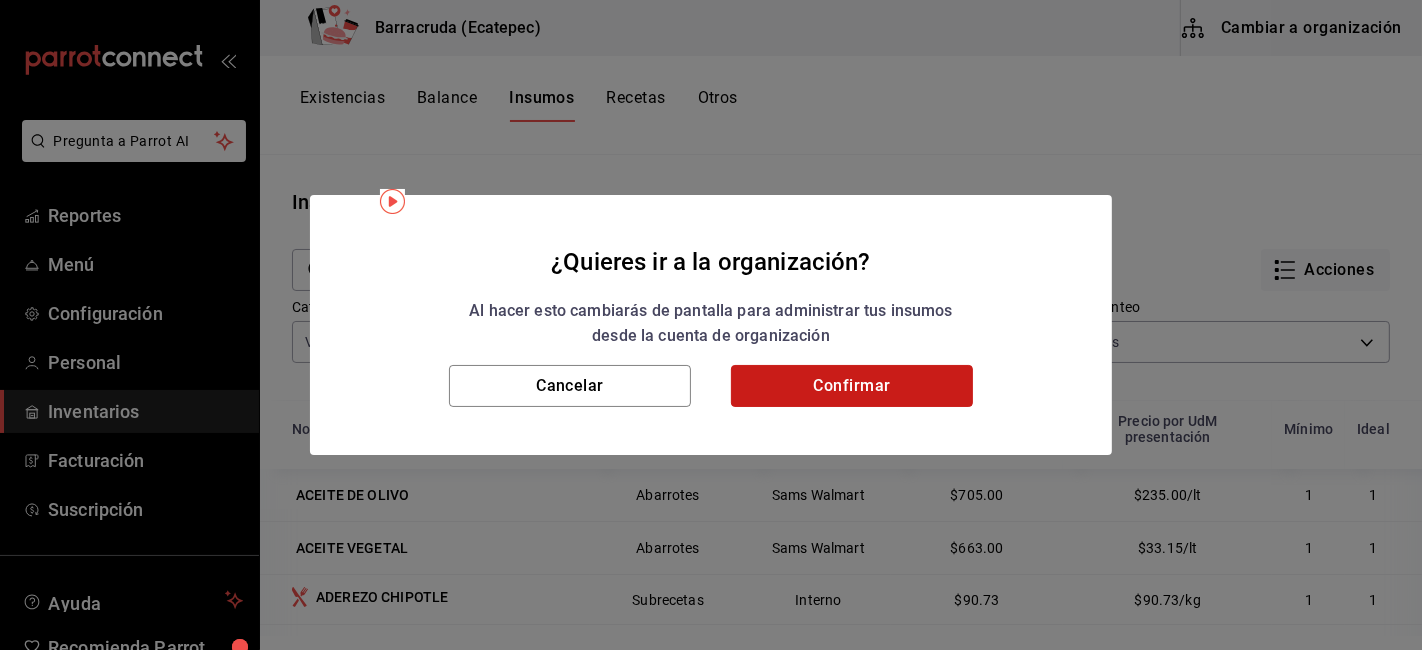 click on "Confirmar" at bounding box center (852, 386) 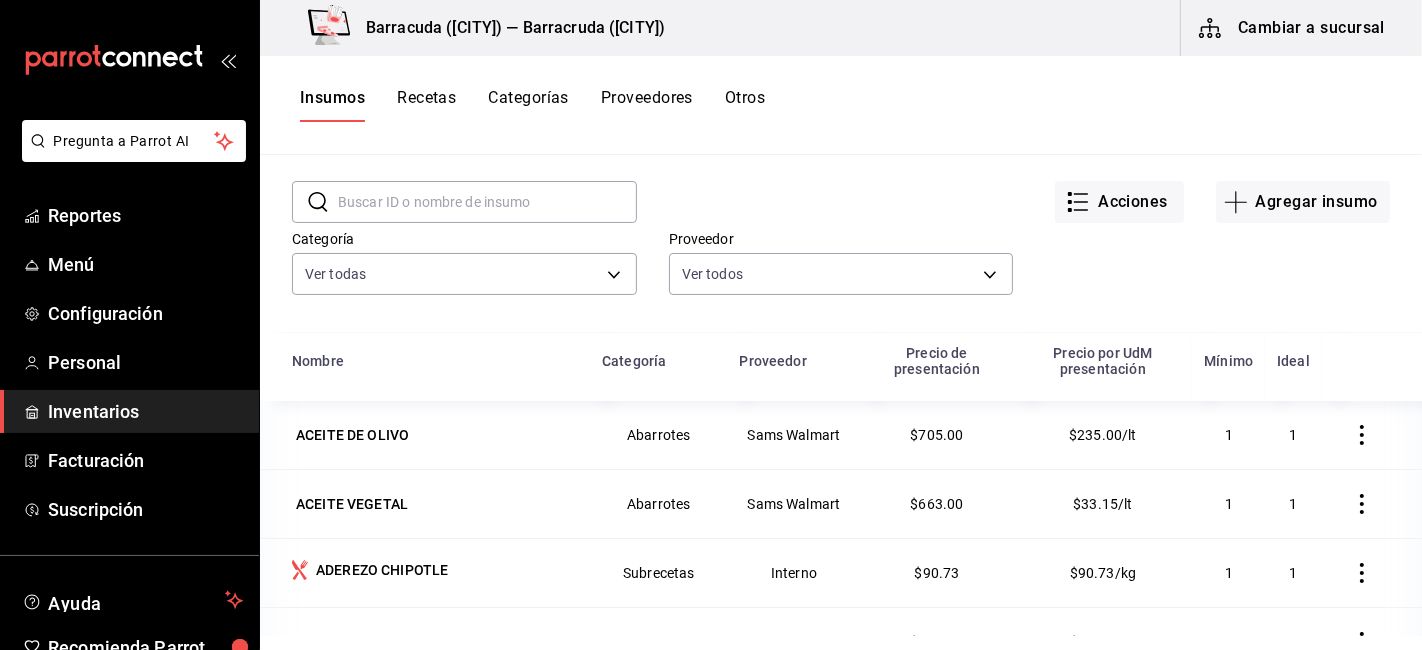 scroll, scrollTop: 0, scrollLeft: 0, axis: both 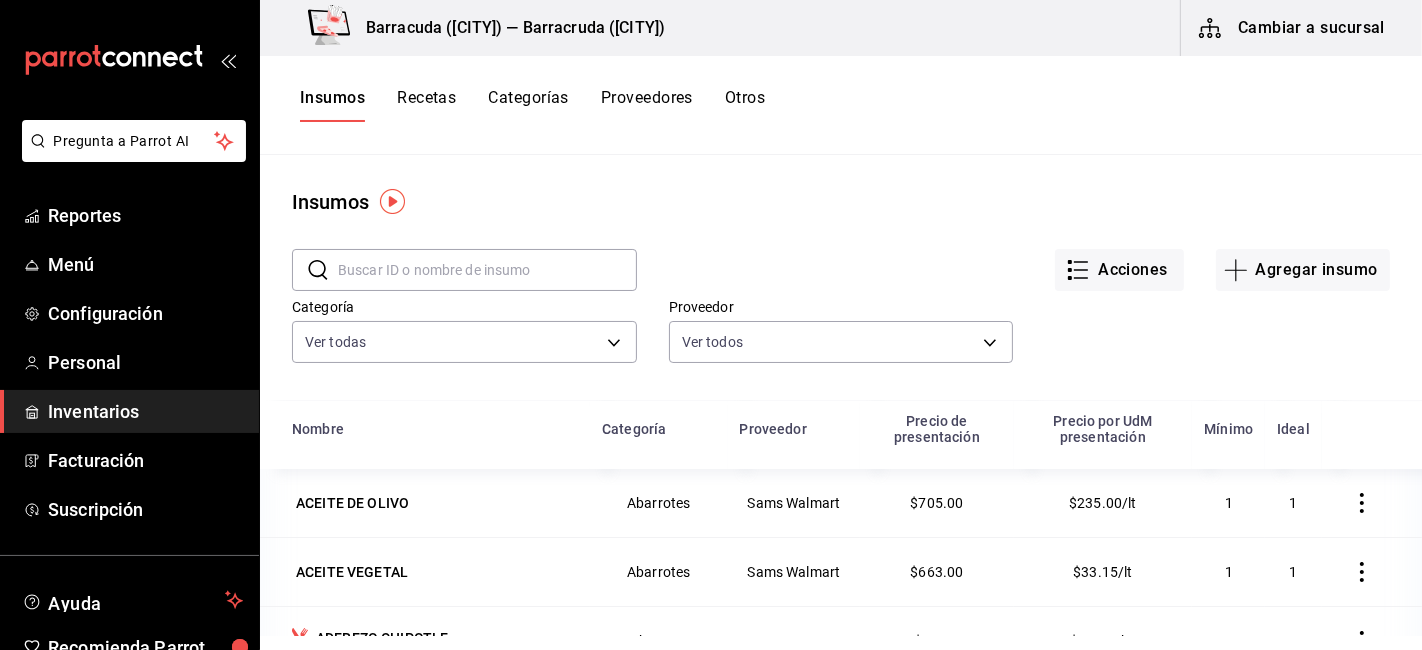 click at bounding box center [487, 270] 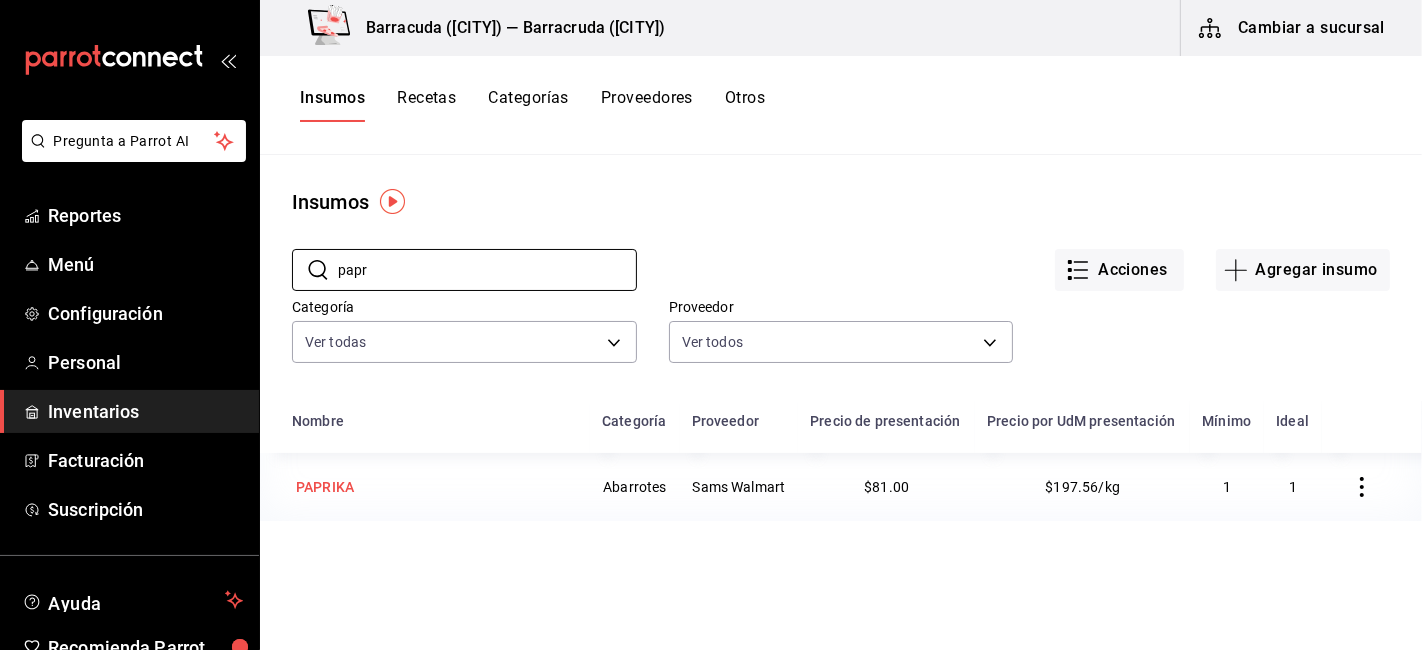type on "papr" 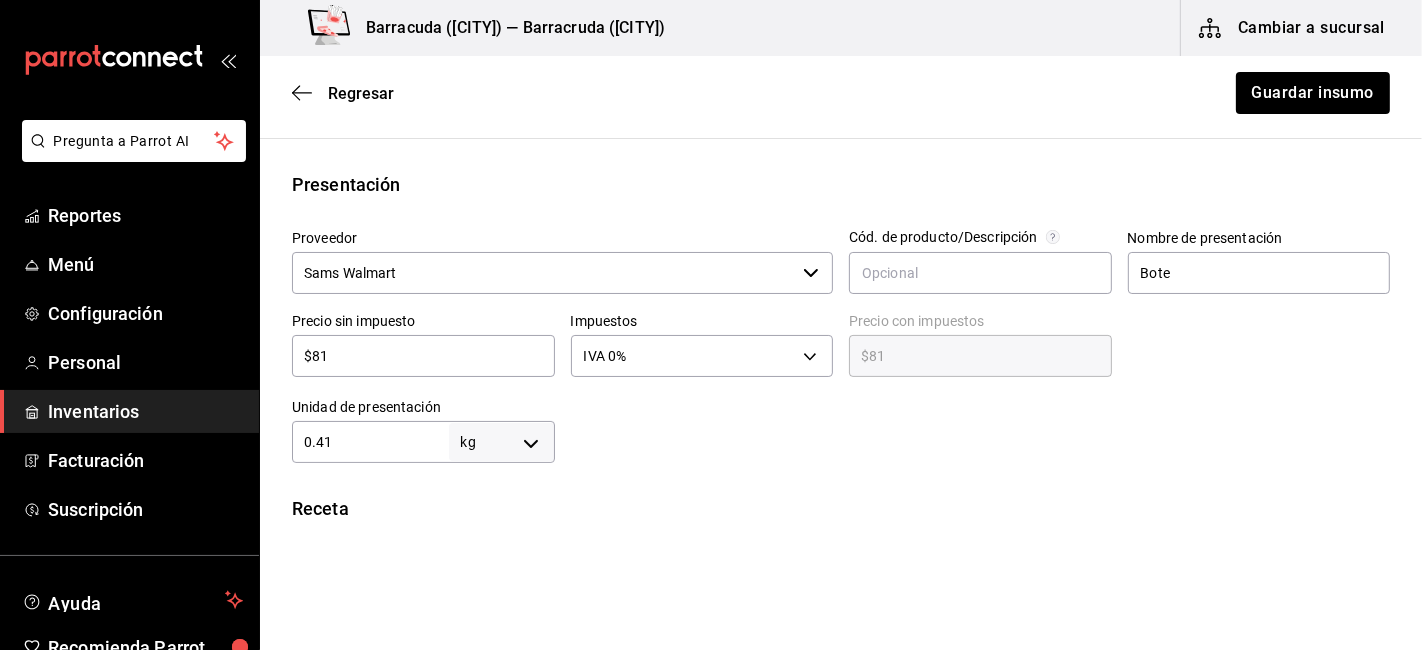 scroll, scrollTop: 361, scrollLeft: 0, axis: vertical 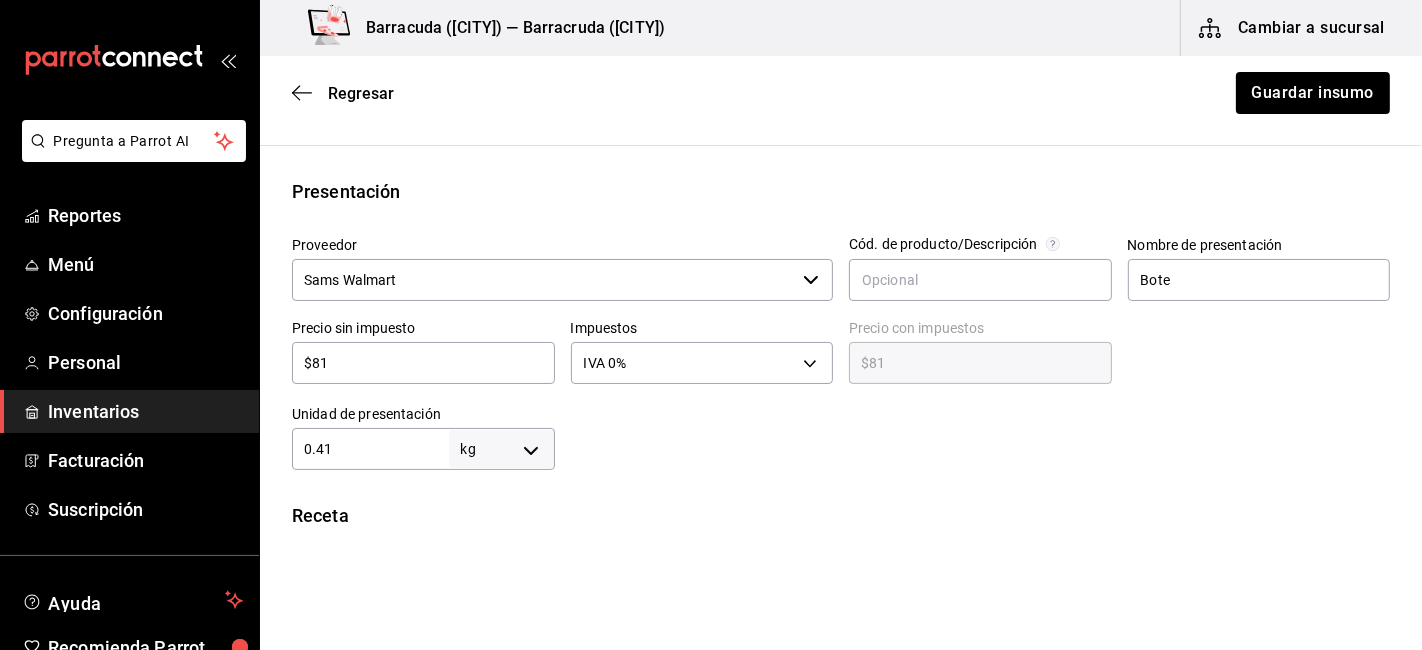 click on "0.41" at bounding box center [370, 449] 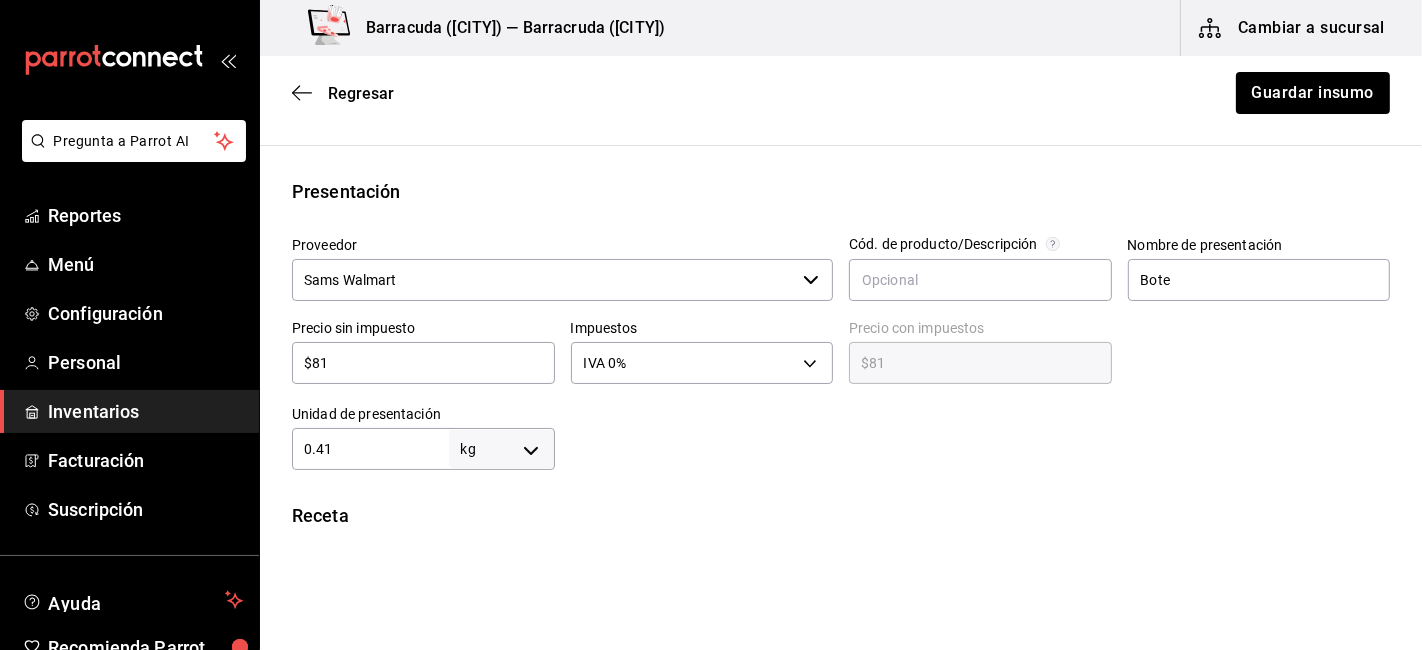 type on "0.4" 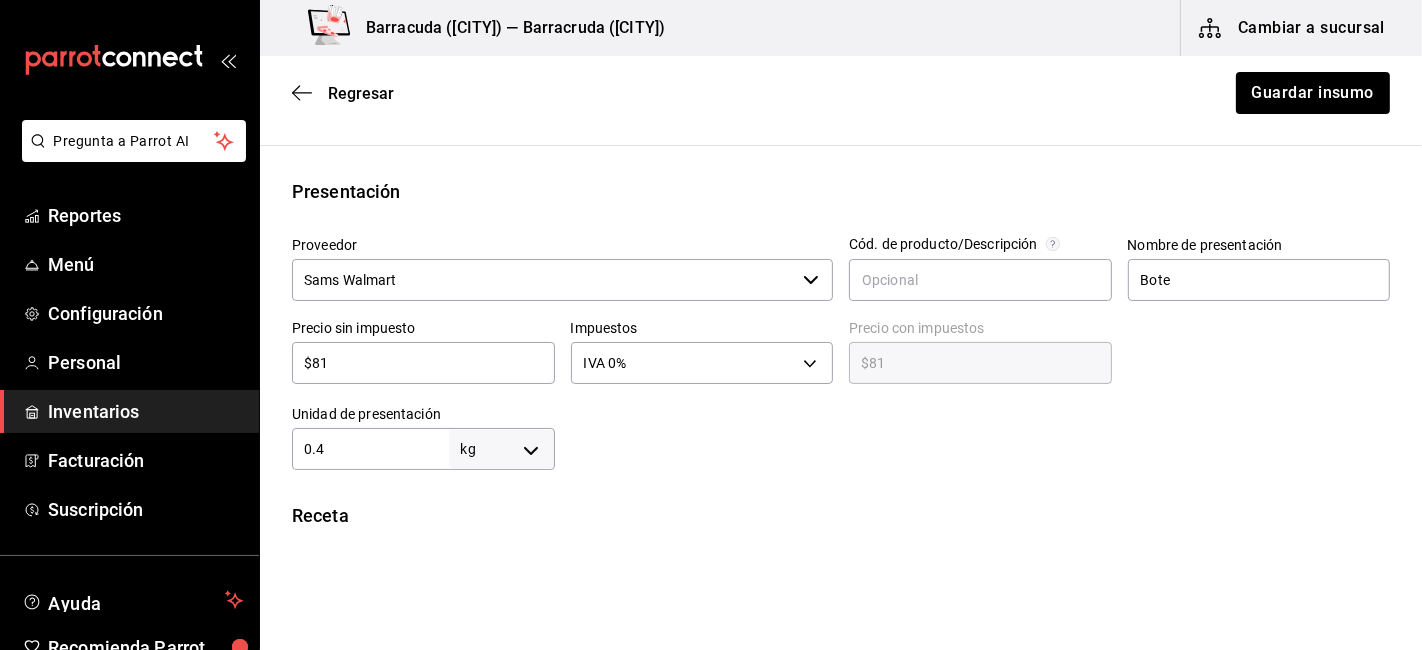 type on "0.4" 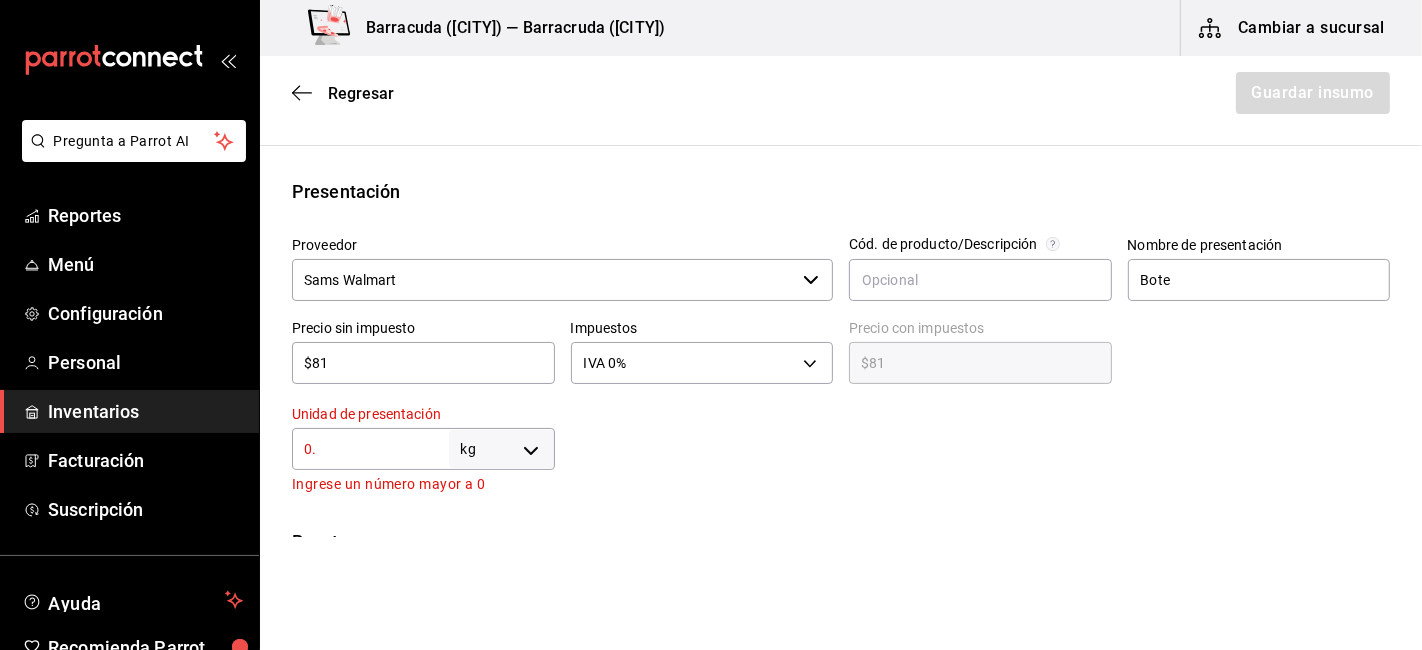 type on "0" 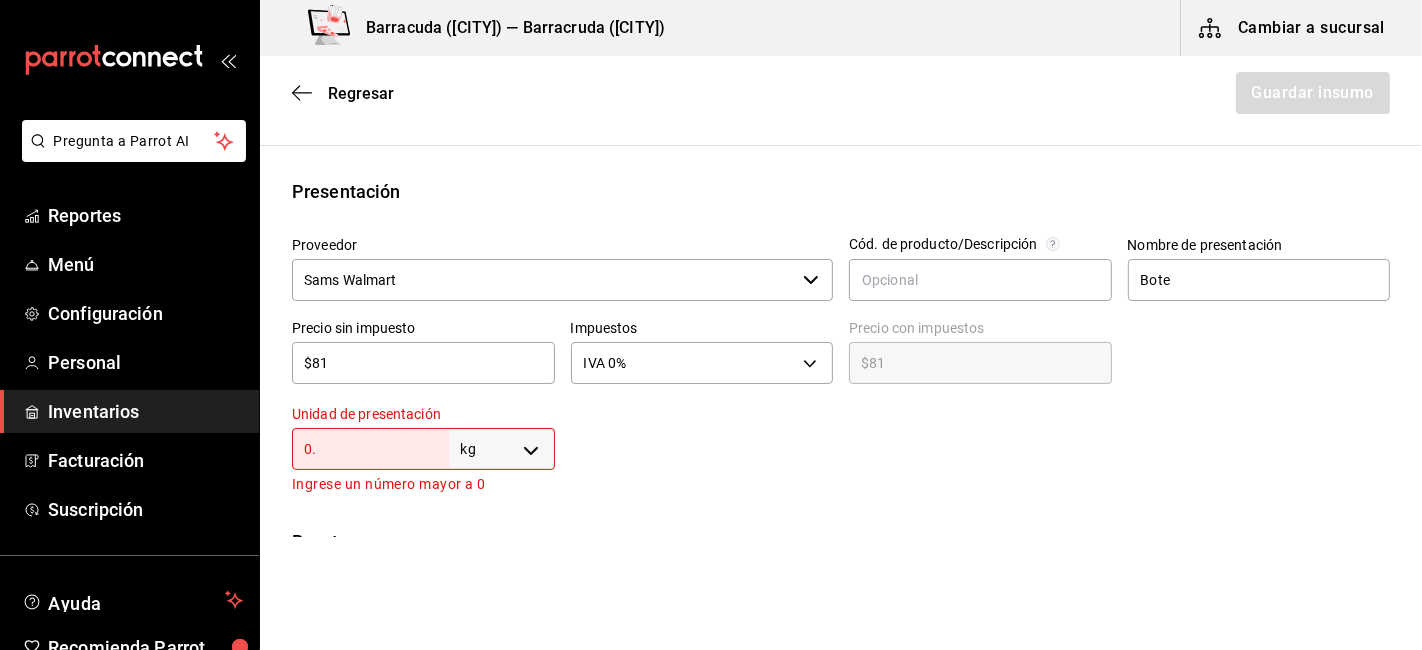 type on "0" 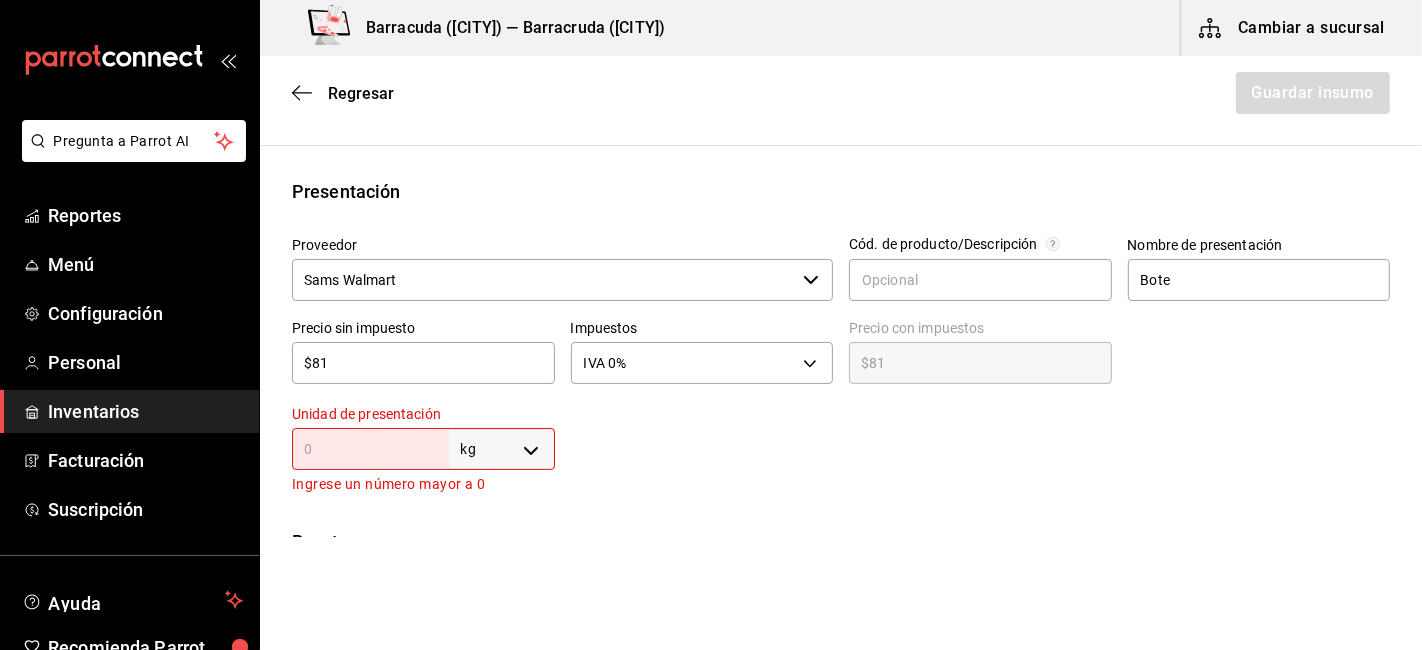 type on "1" 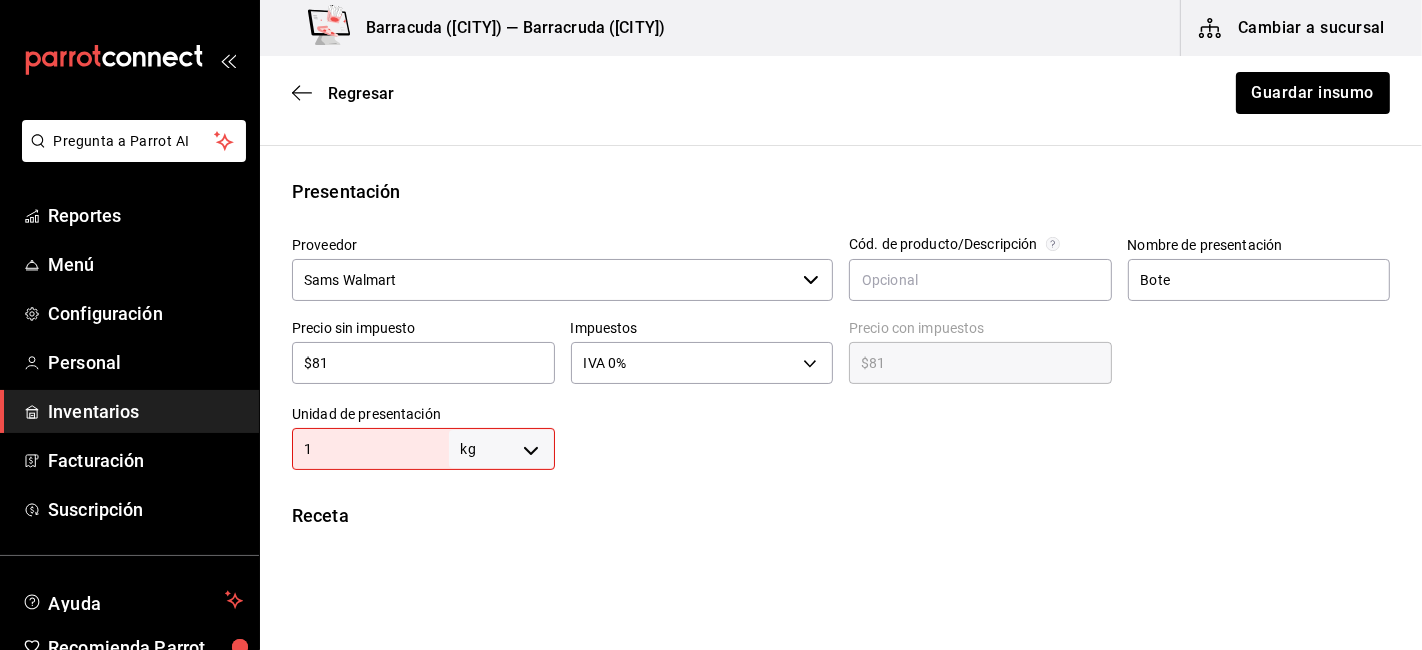 type on "1" 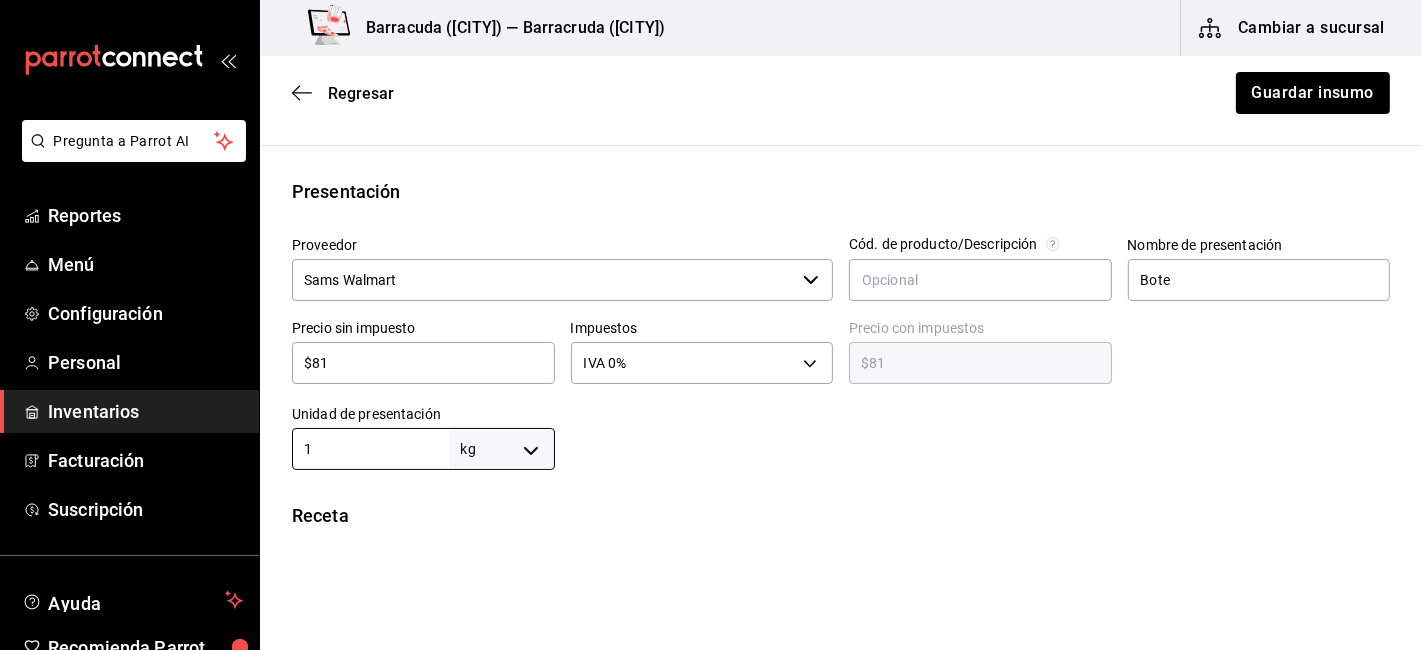 type on "1" 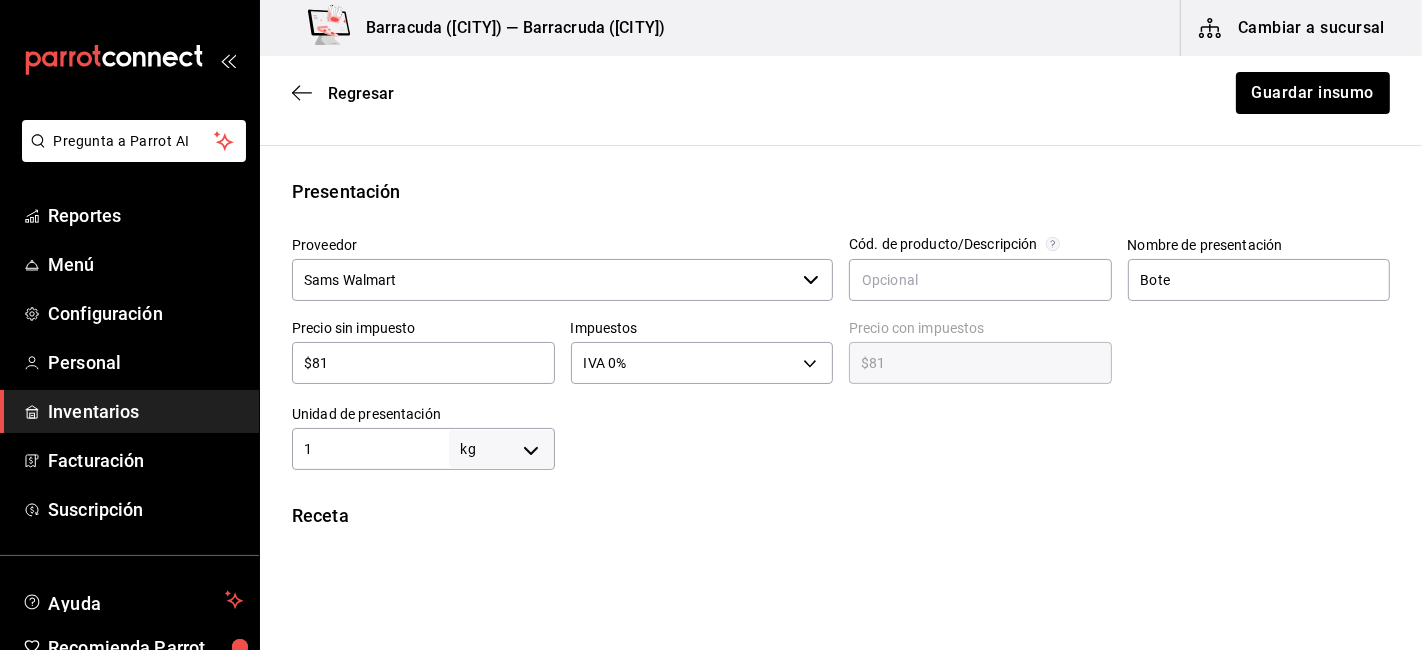 click at bounding box center [973, 430] 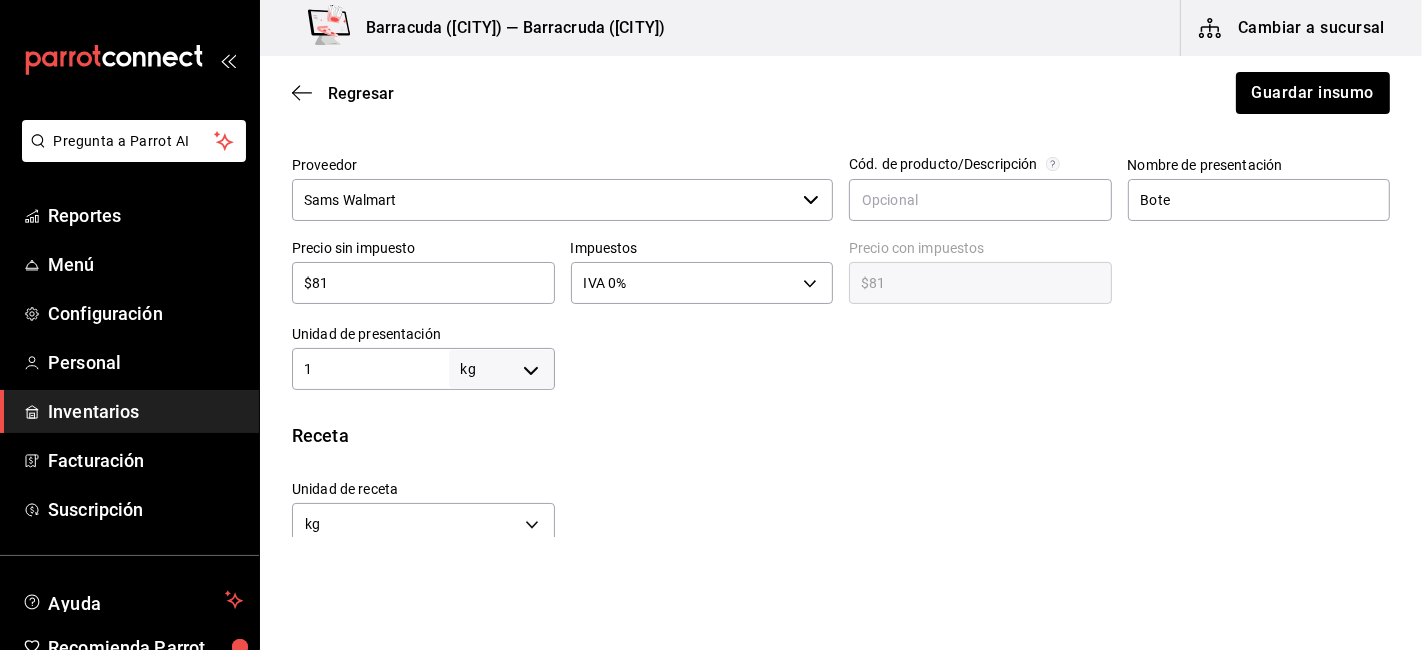 scroll, scrollTop: 361, scrollLeft: 0, axis: vertical 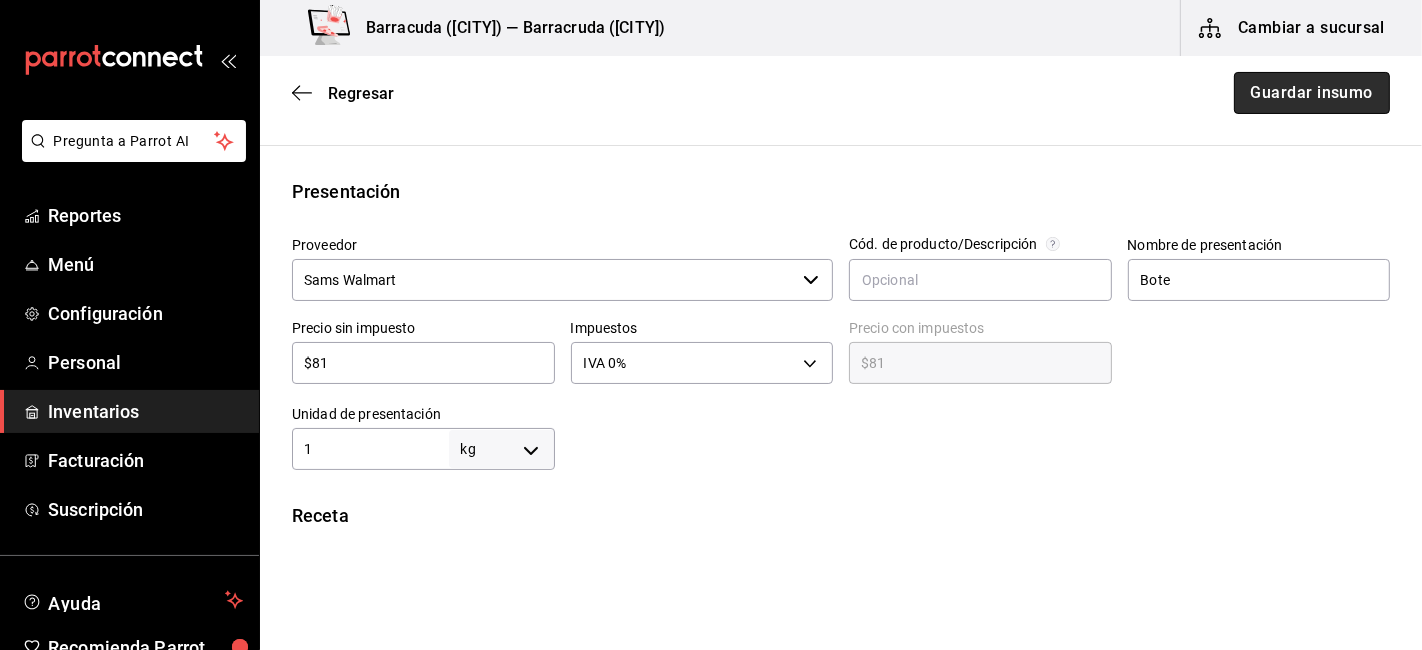 click on "Guardar insumo" at bounding box center [1312, 93] 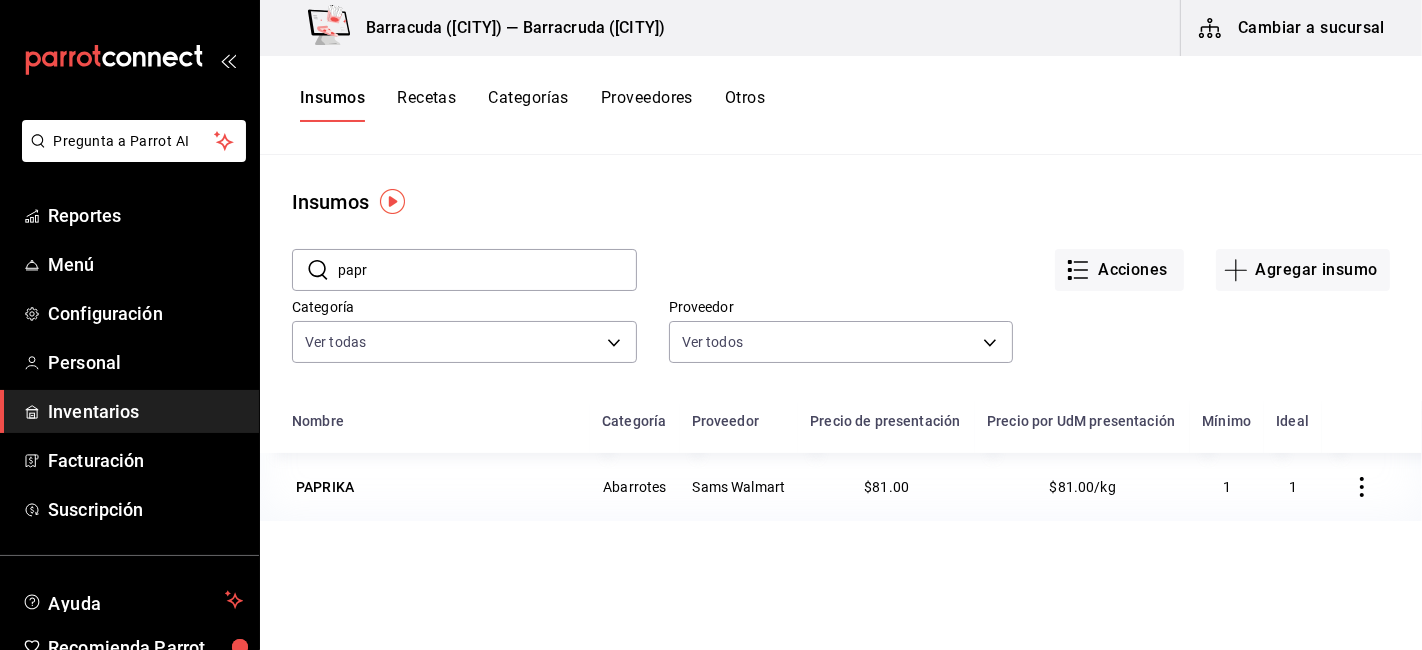 click on "papr" at bounding box center (487, 270) 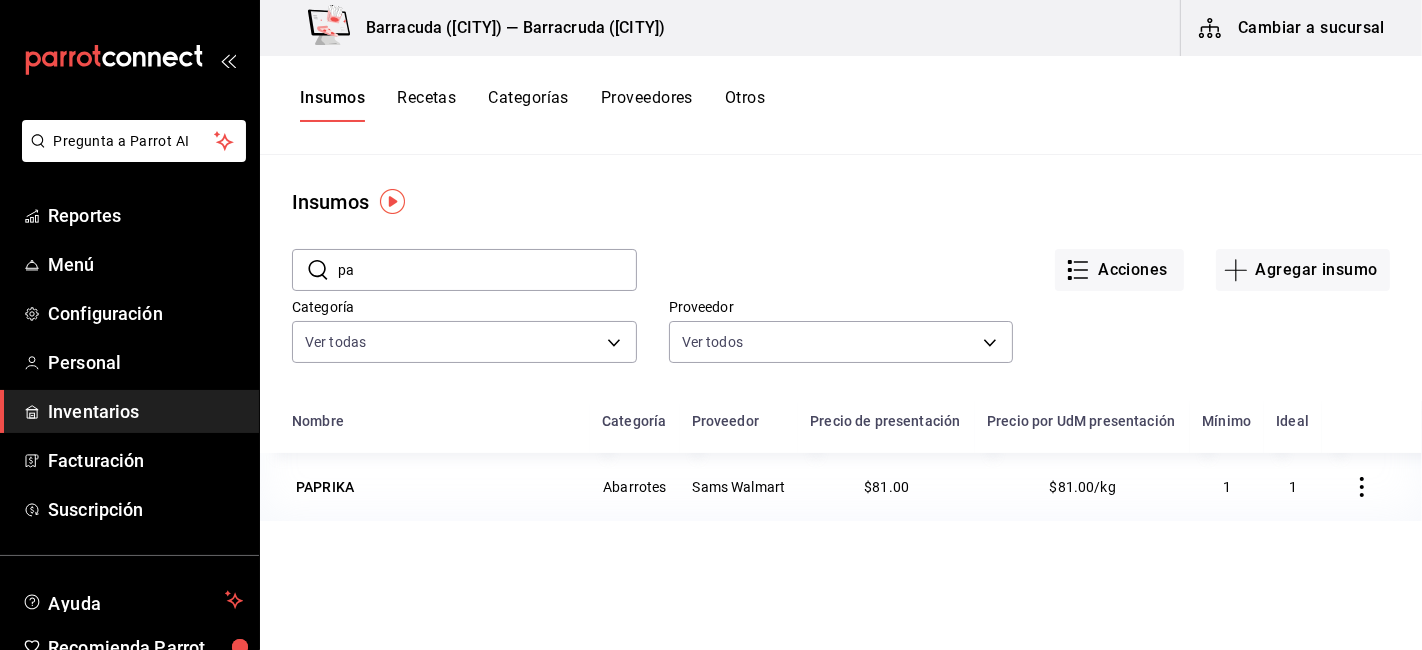 type on "p" 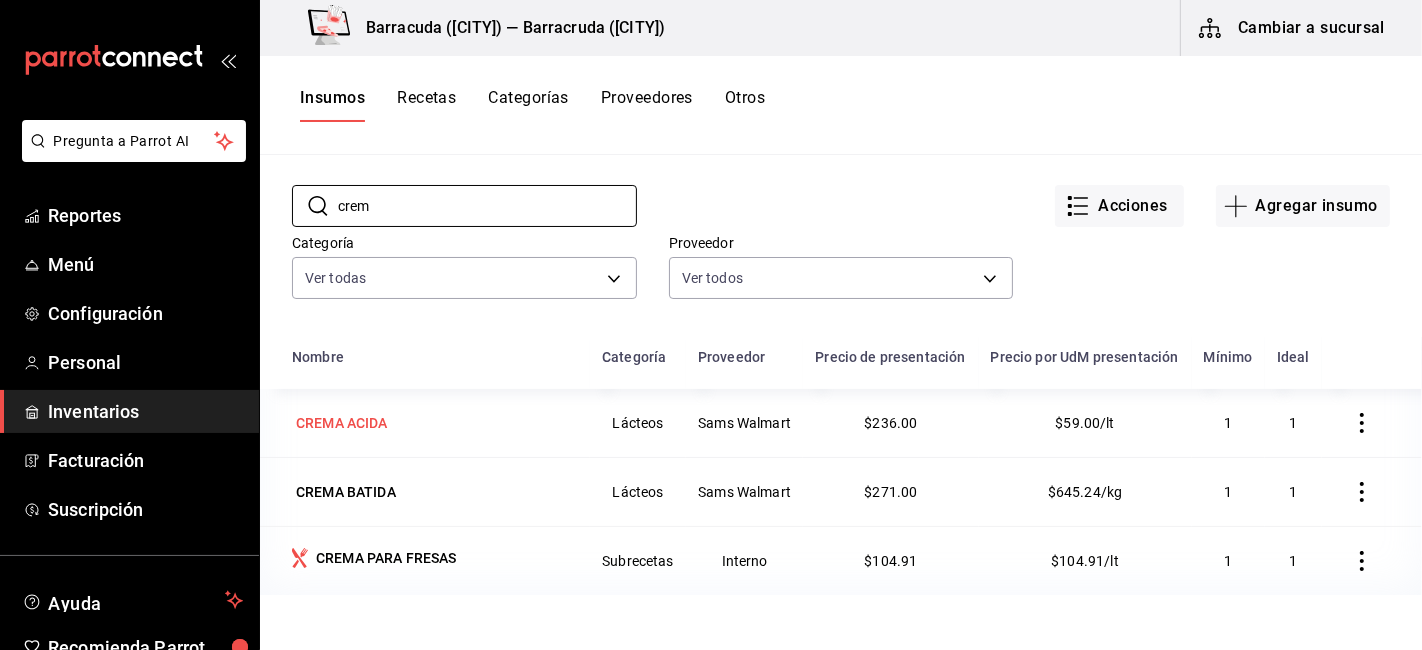 scroll, scrollTop: 111, scrollLeft: 0, axis: vertical 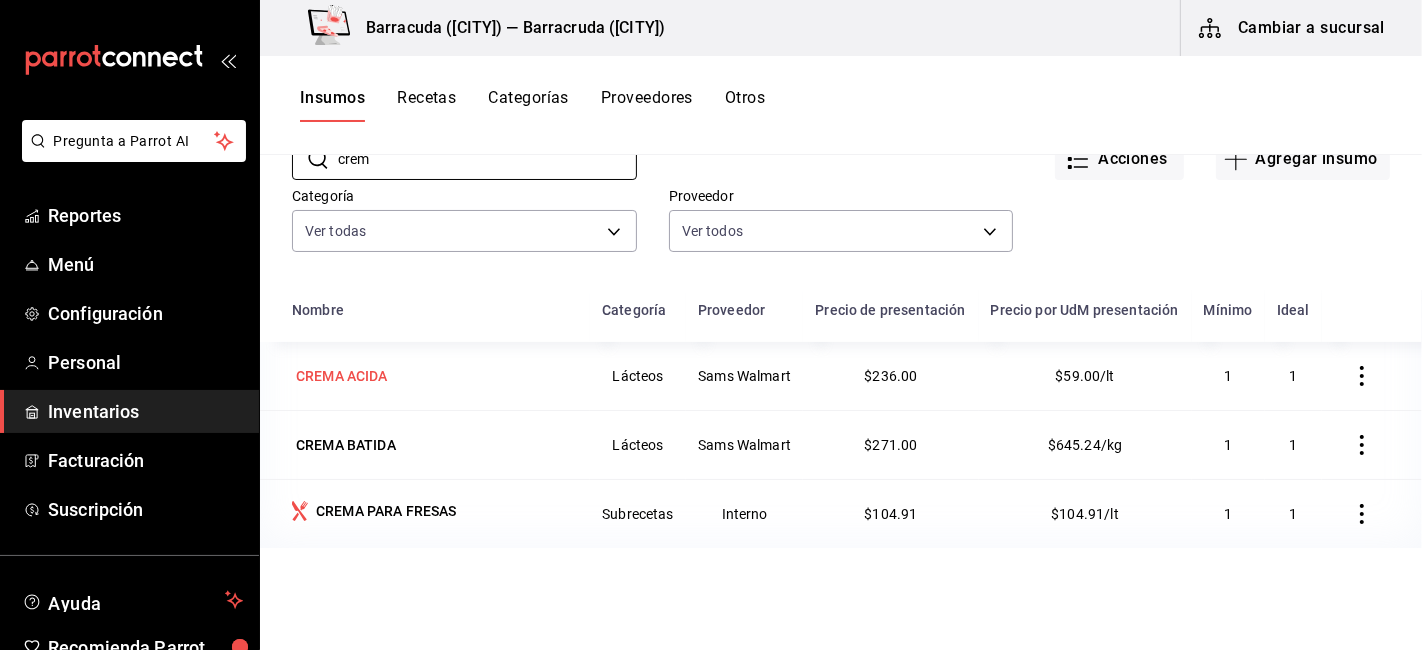 type on "crem" 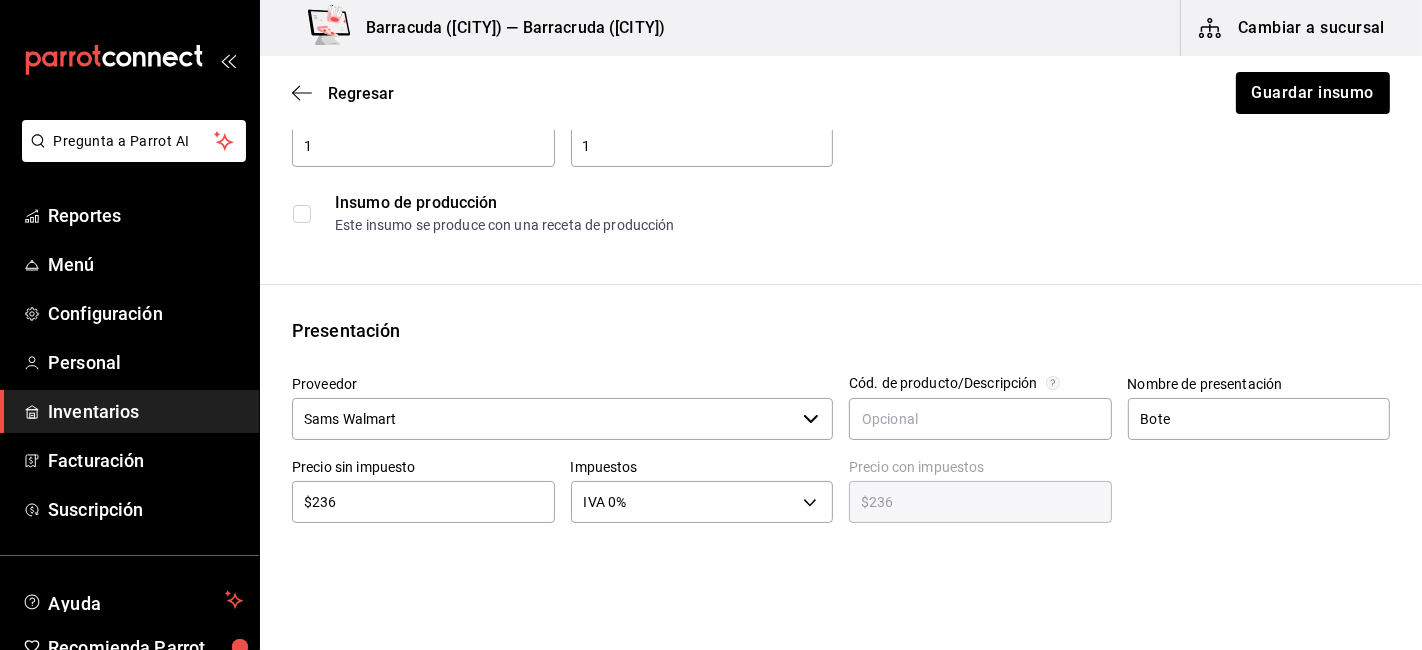 scroll, scrollTop: 444, scrollLeft: 0, axis: vertical 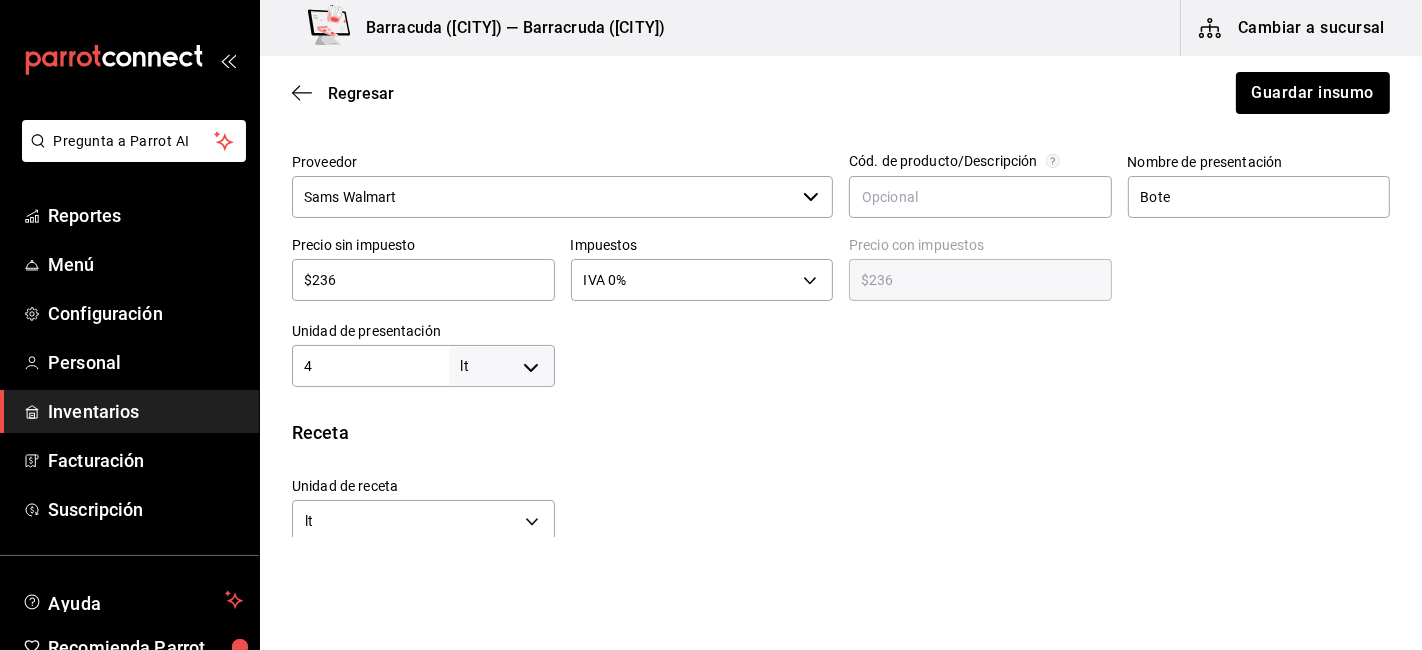 click on "4" at bounding box center [370, 366] 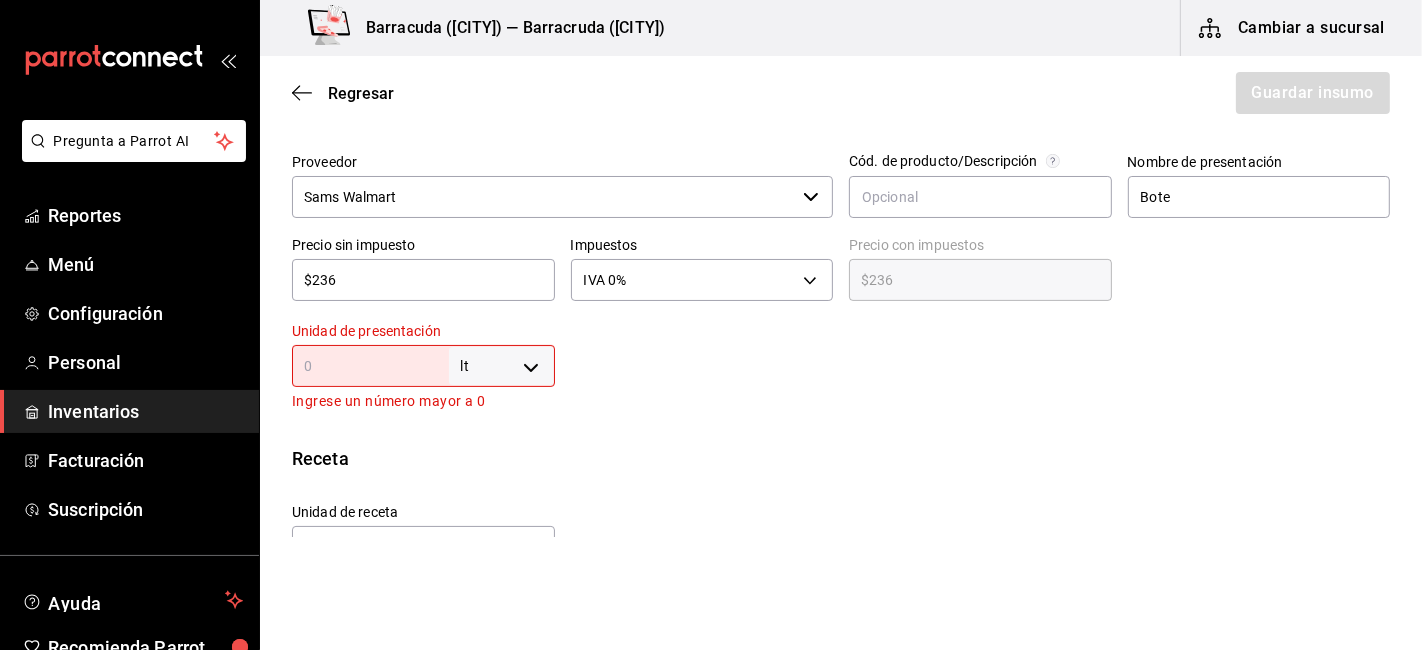 type on "." 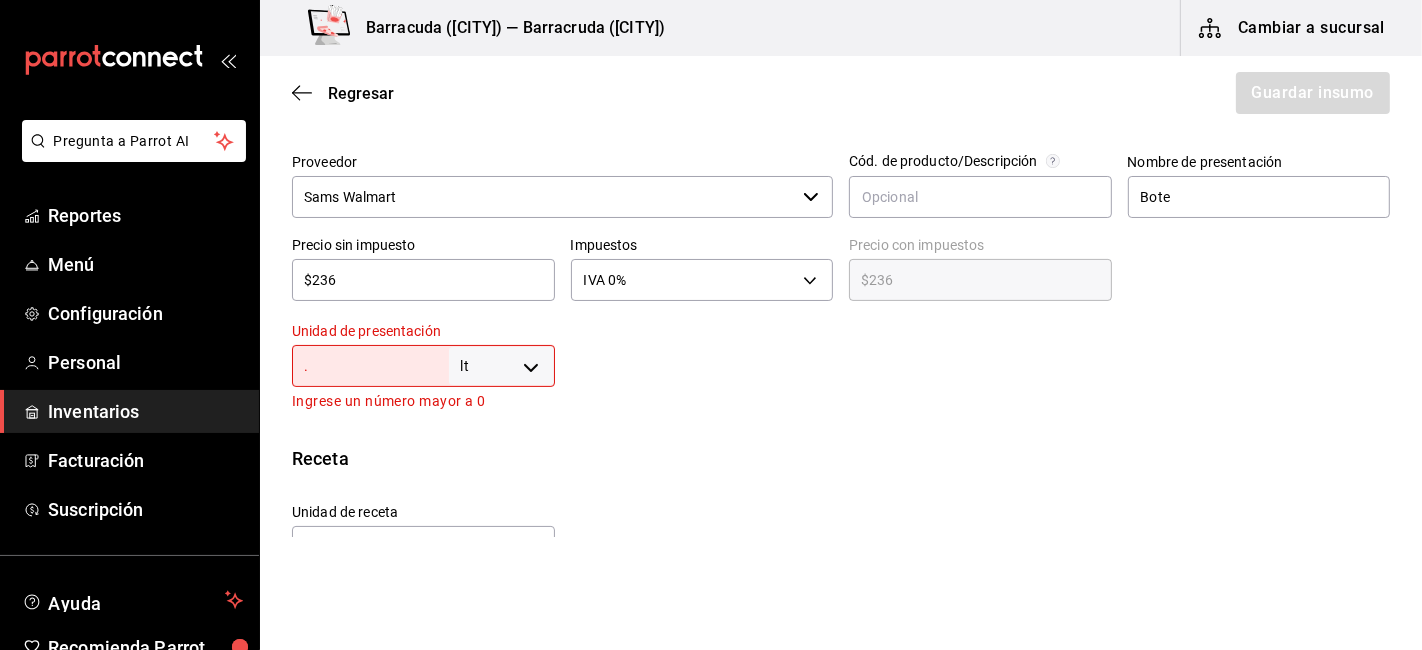 type 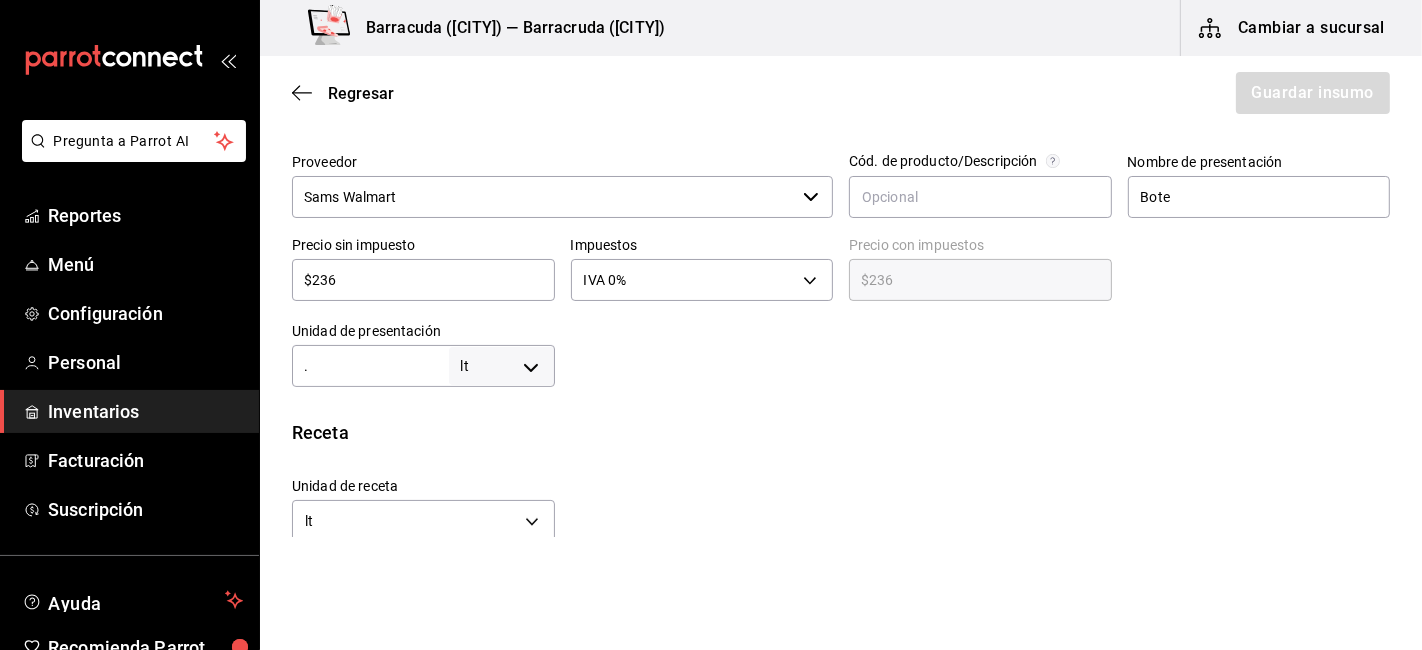 type on ".2" 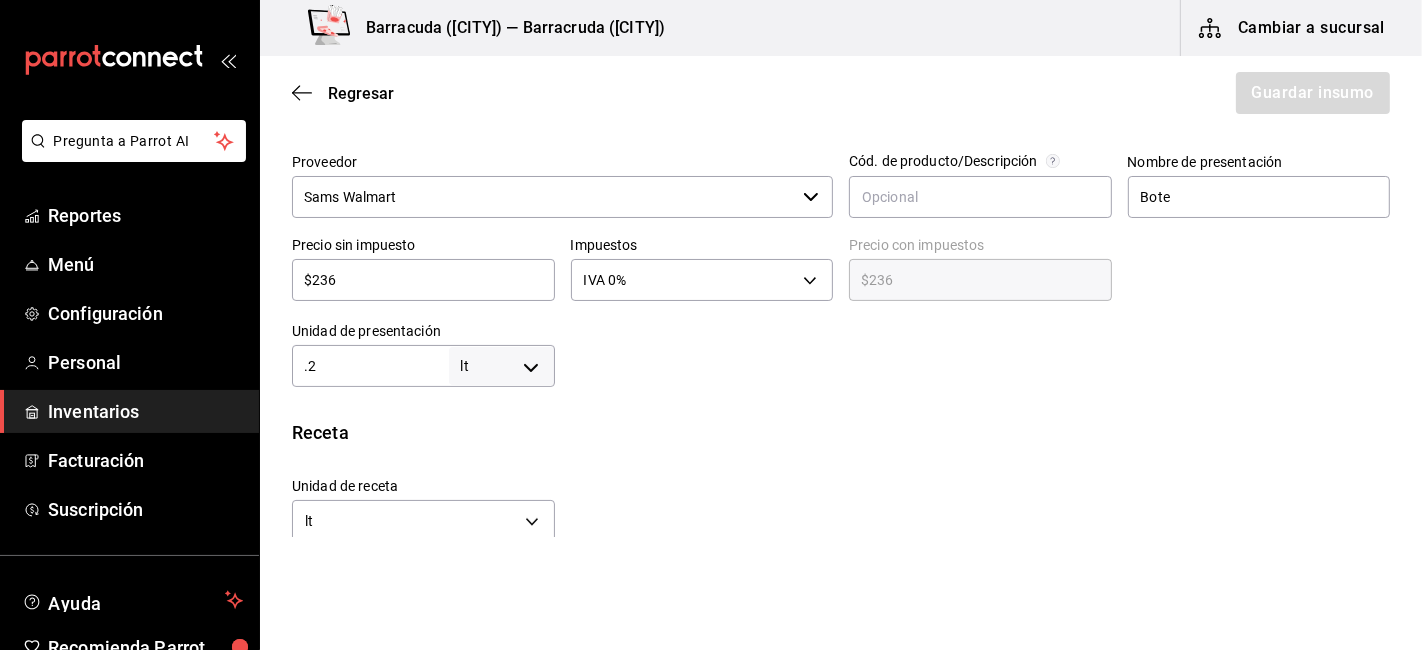type on "0.2" 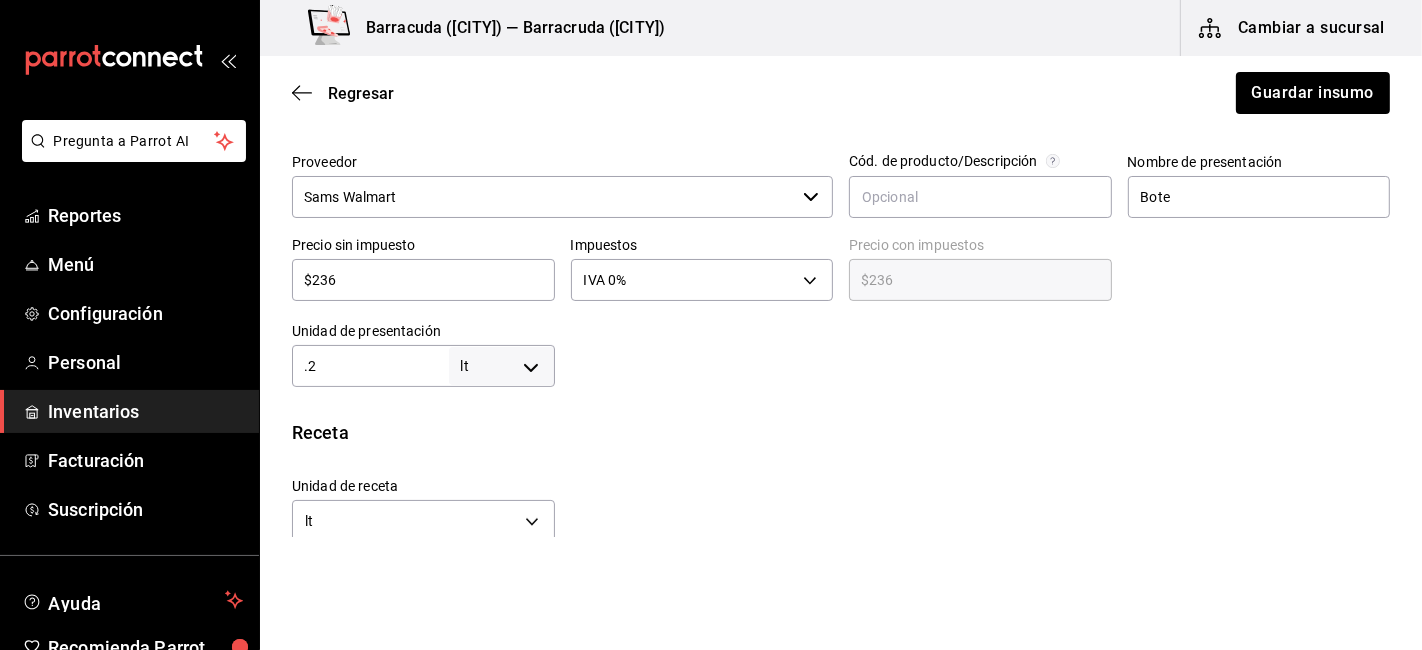 type on ".25" 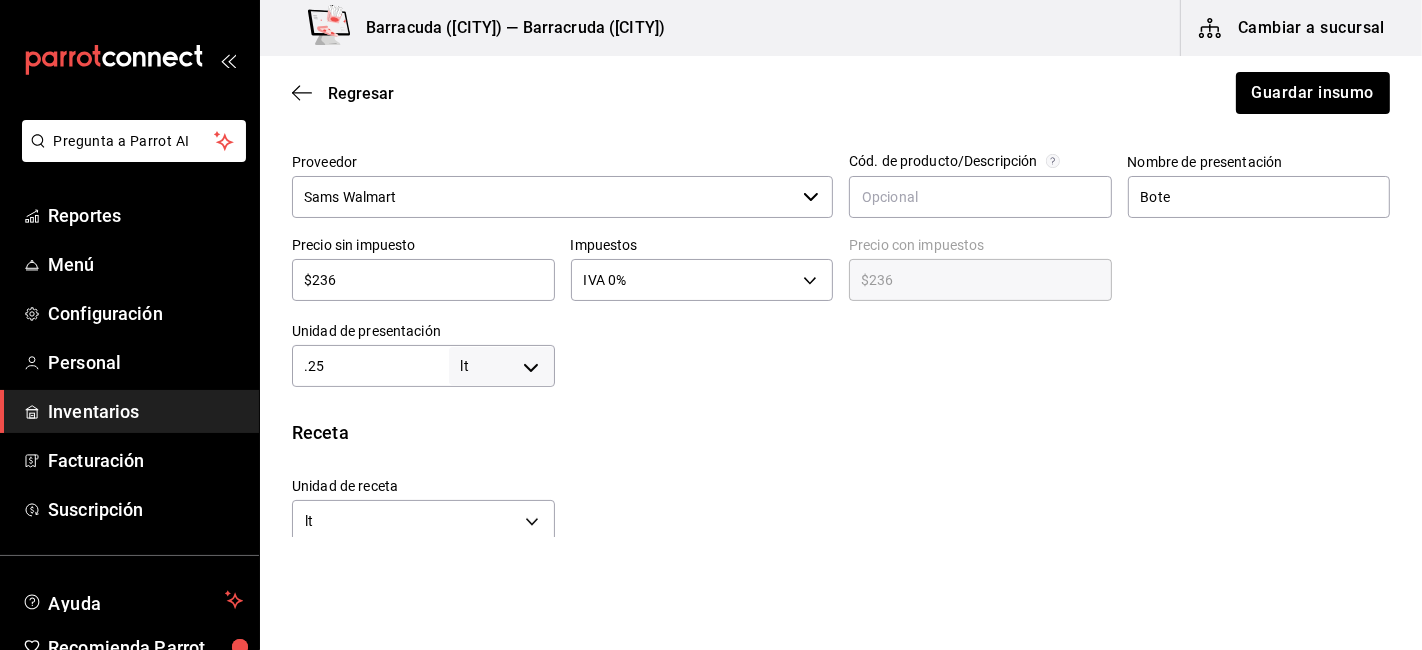 type on "0.25" 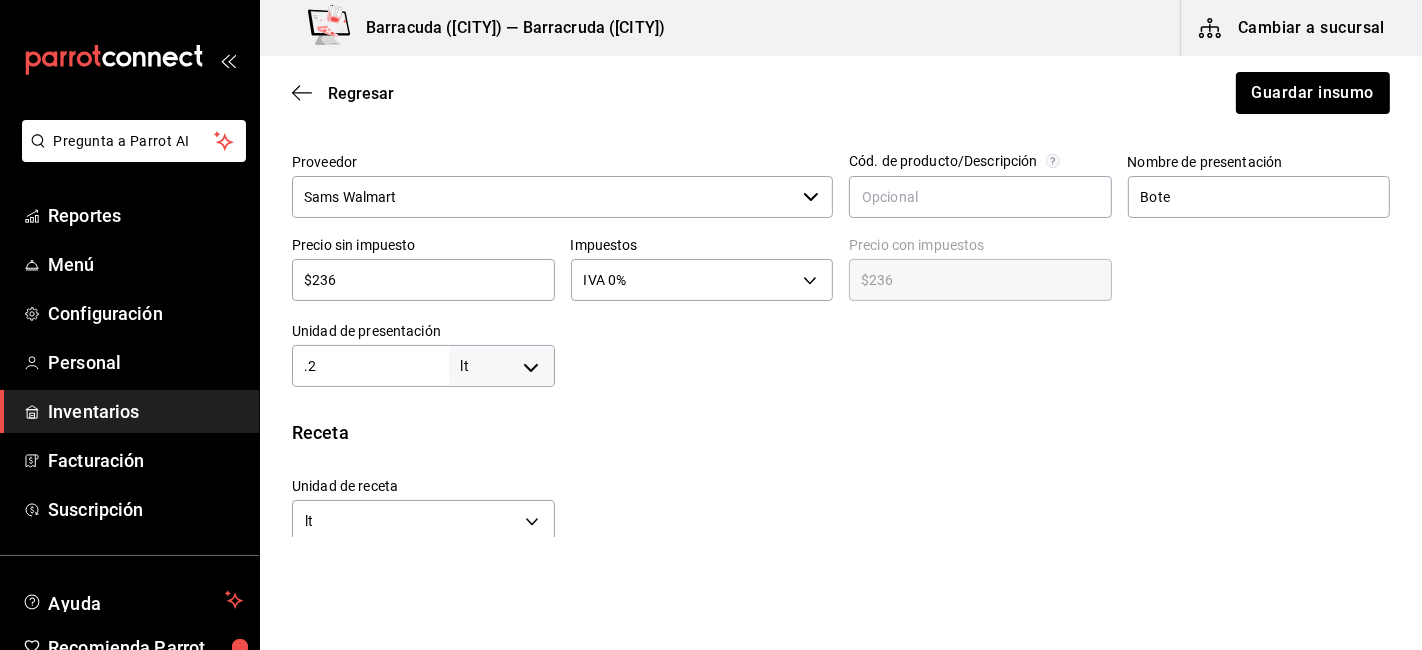 type on "0.2" 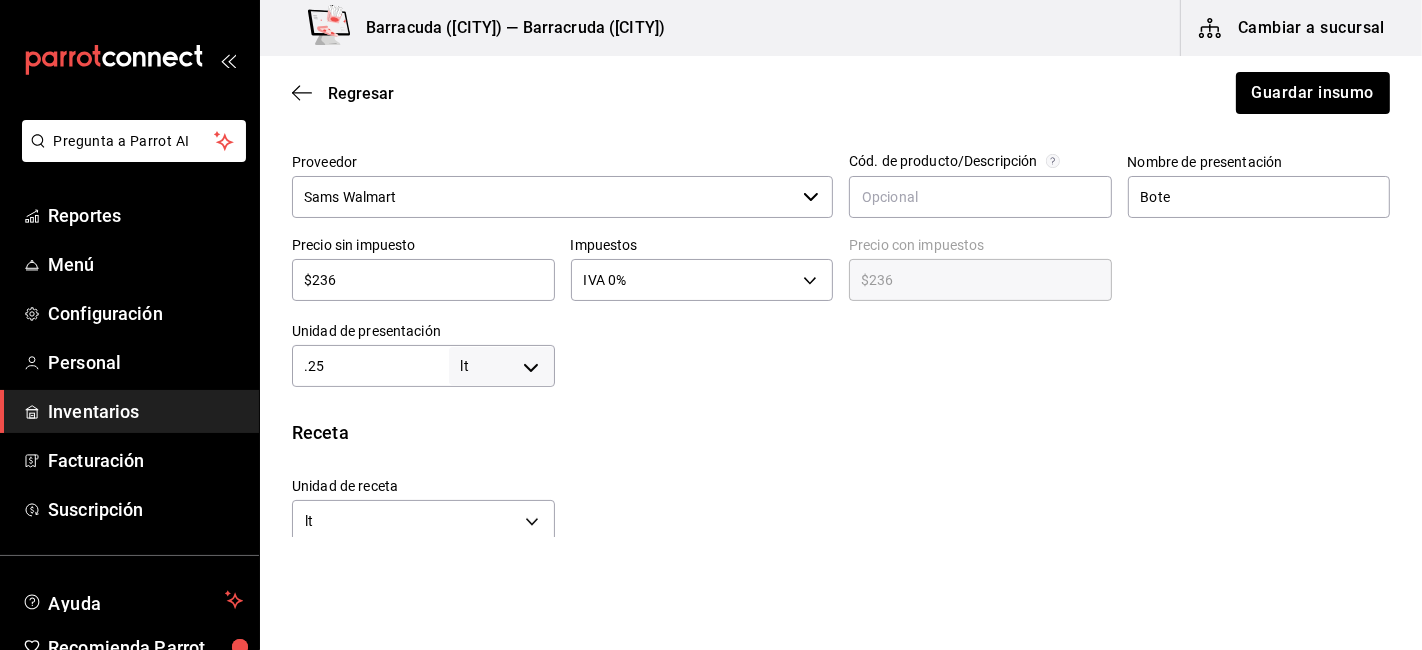 type on "0.25" 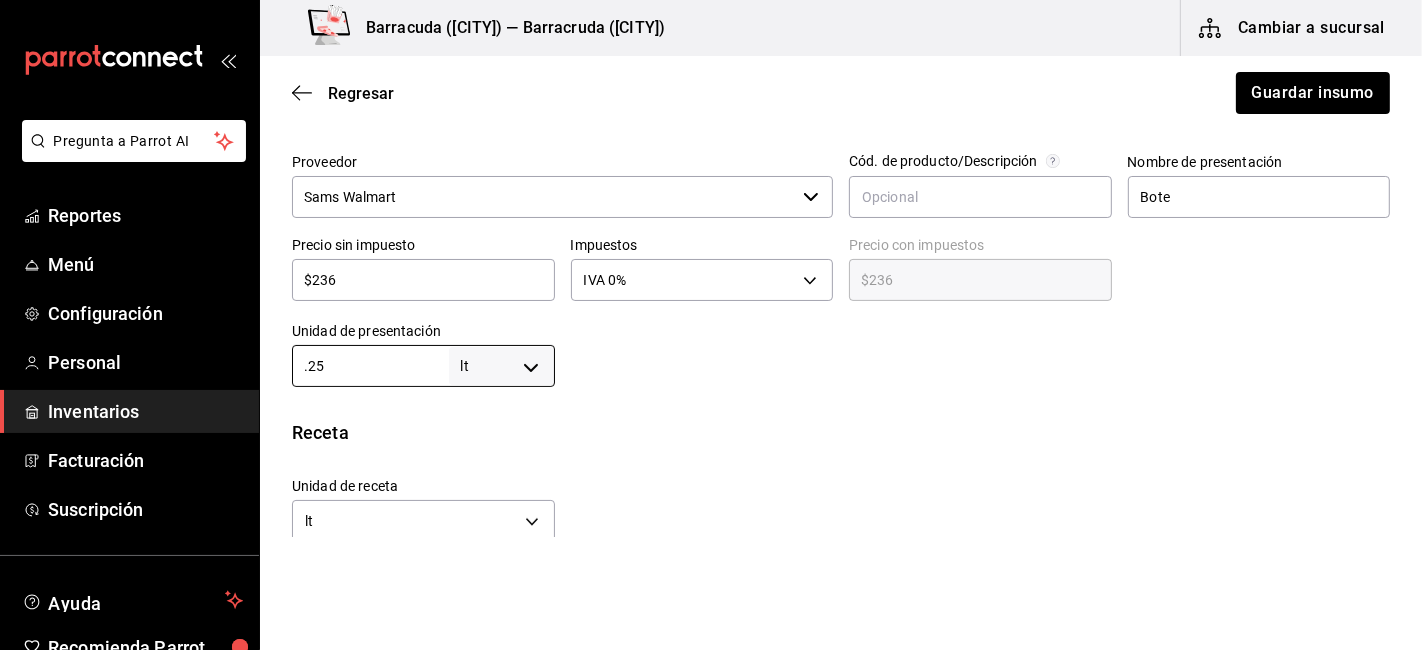 type on "0.25" 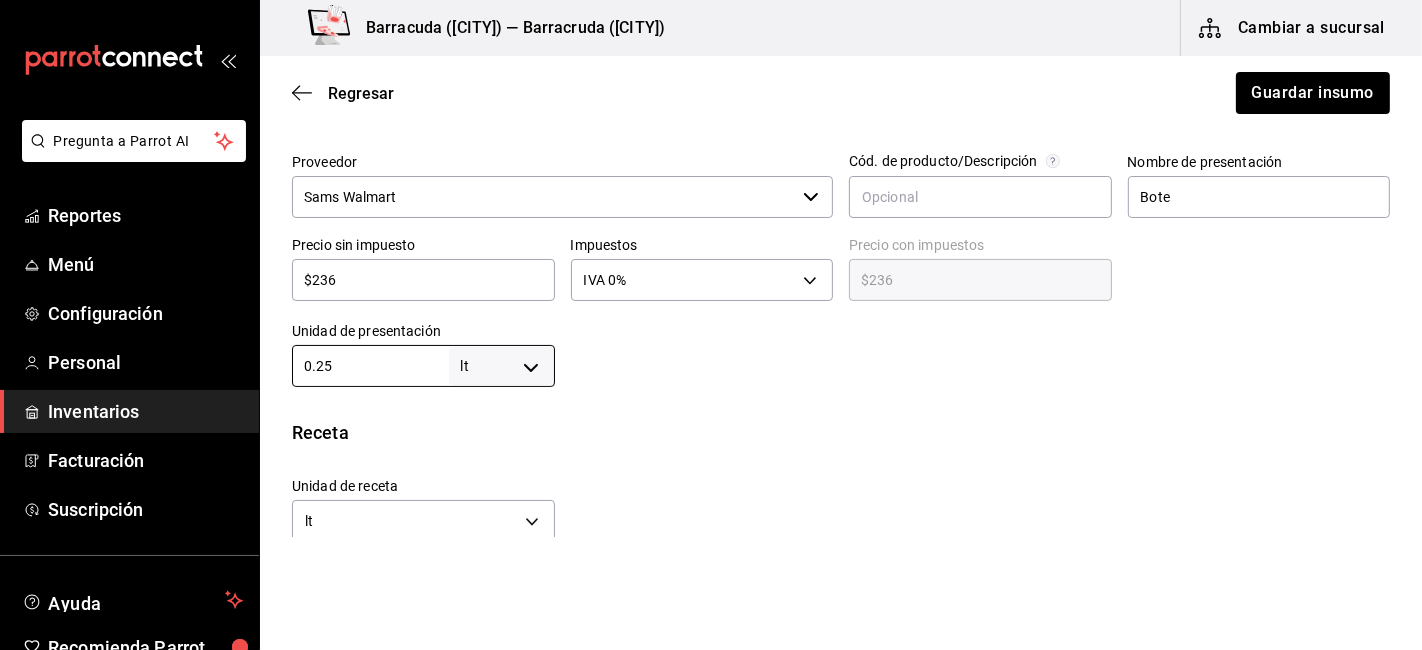 click on "$236" at bounding box center (423, 280) 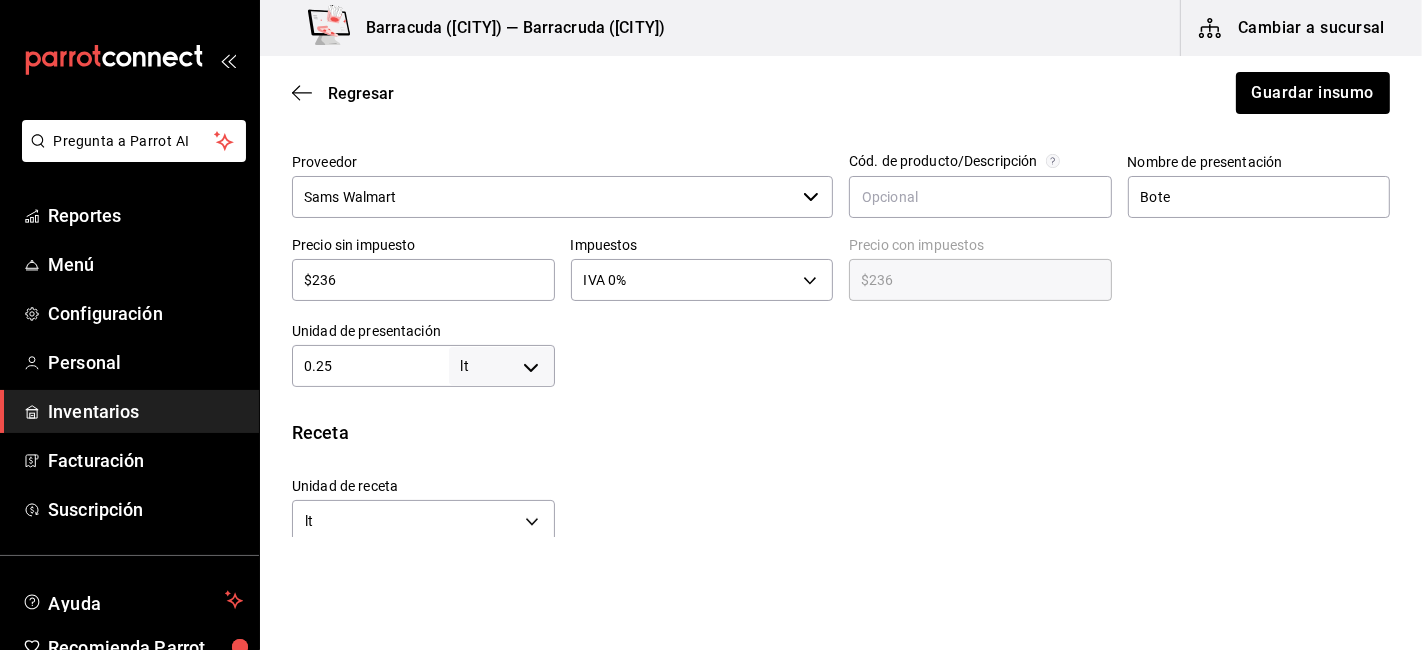 type on "$23" 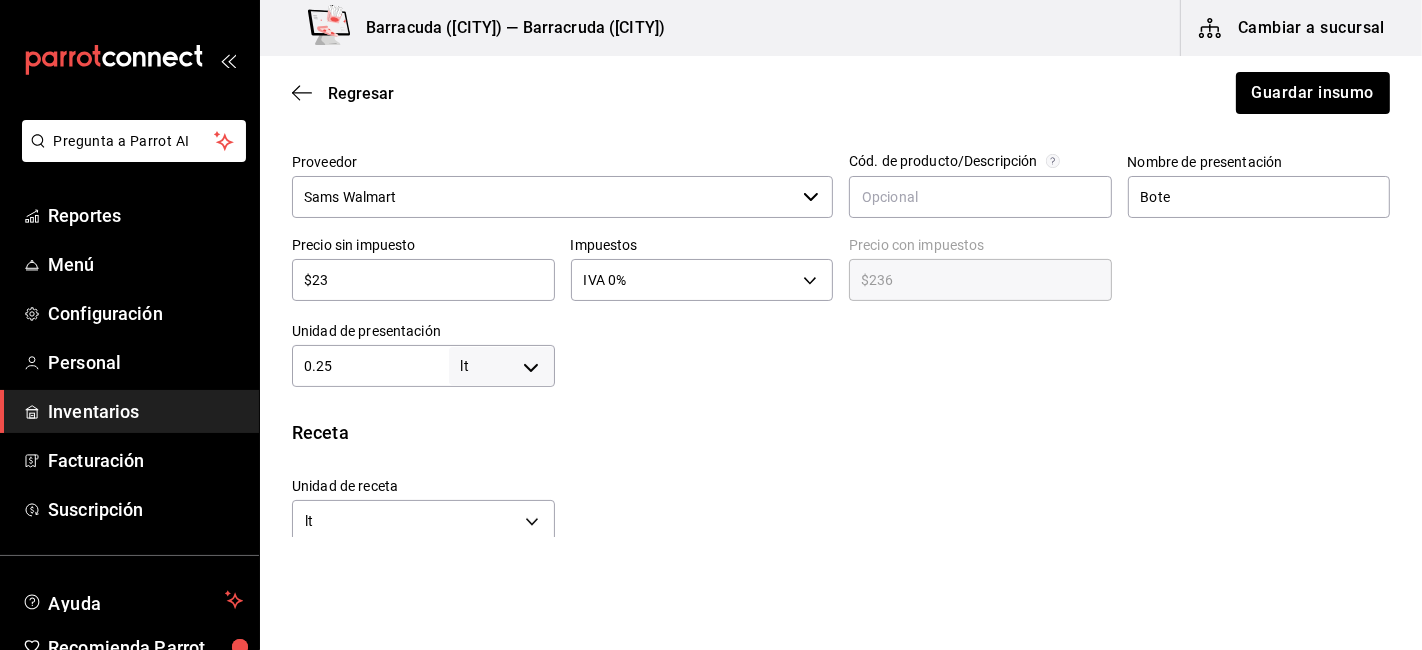 type on "$23.00" 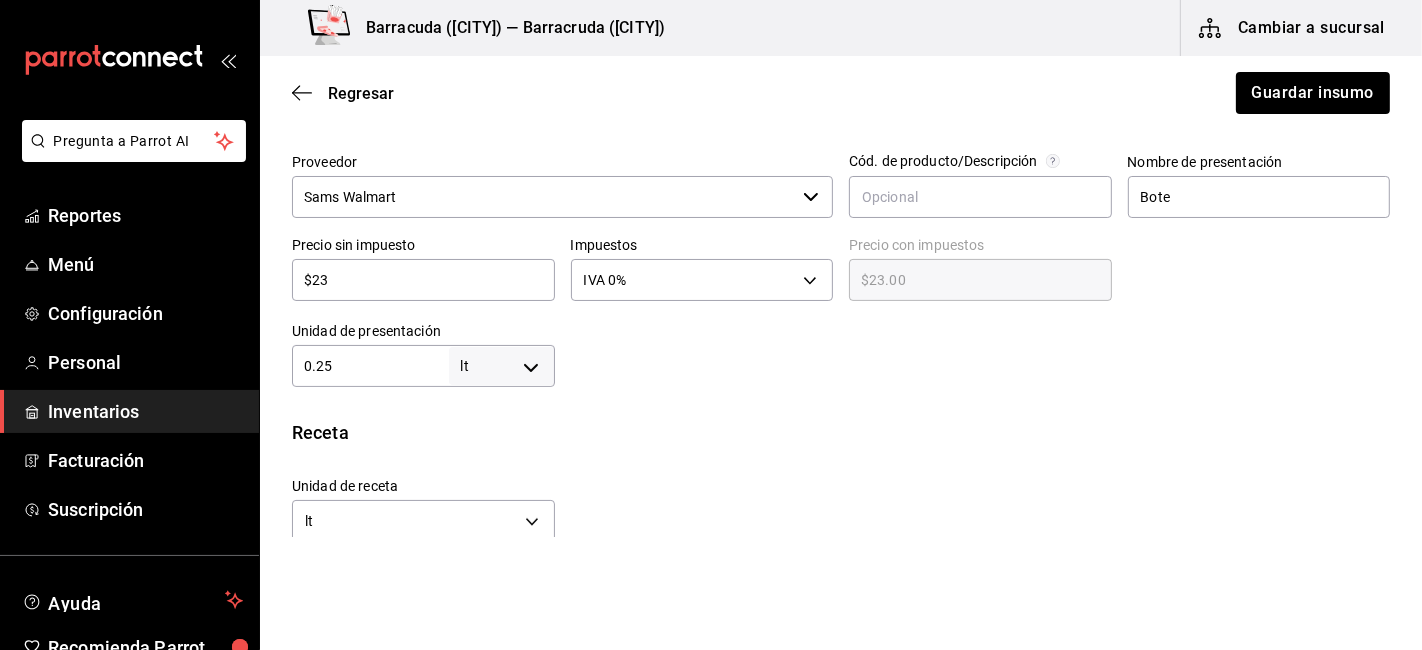 type on "$2" 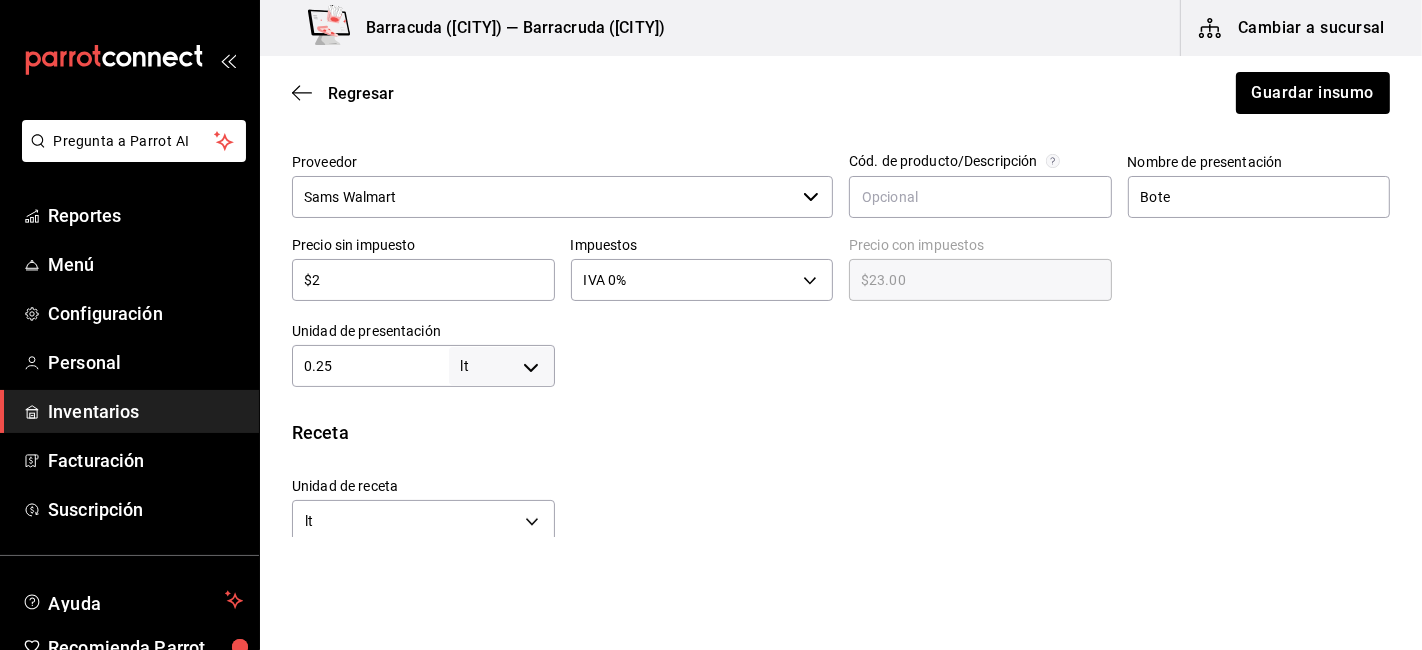 type on "$2.00" 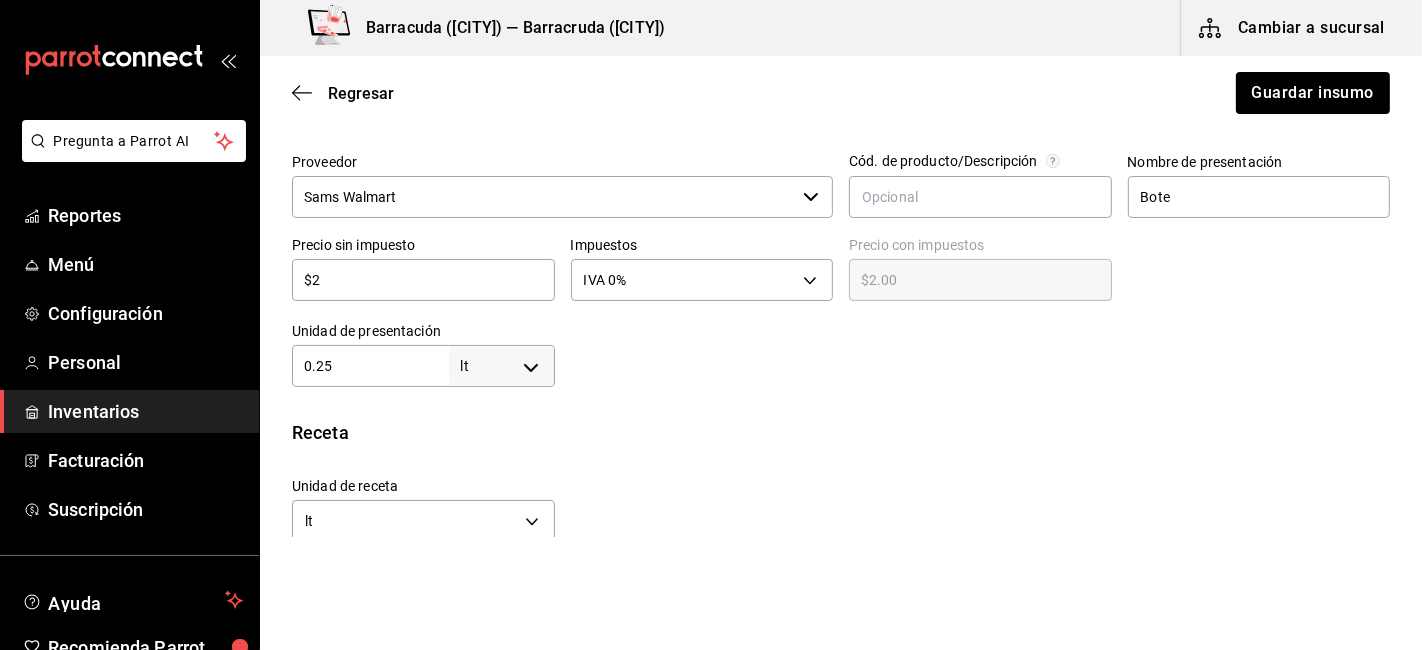 type on "$21" 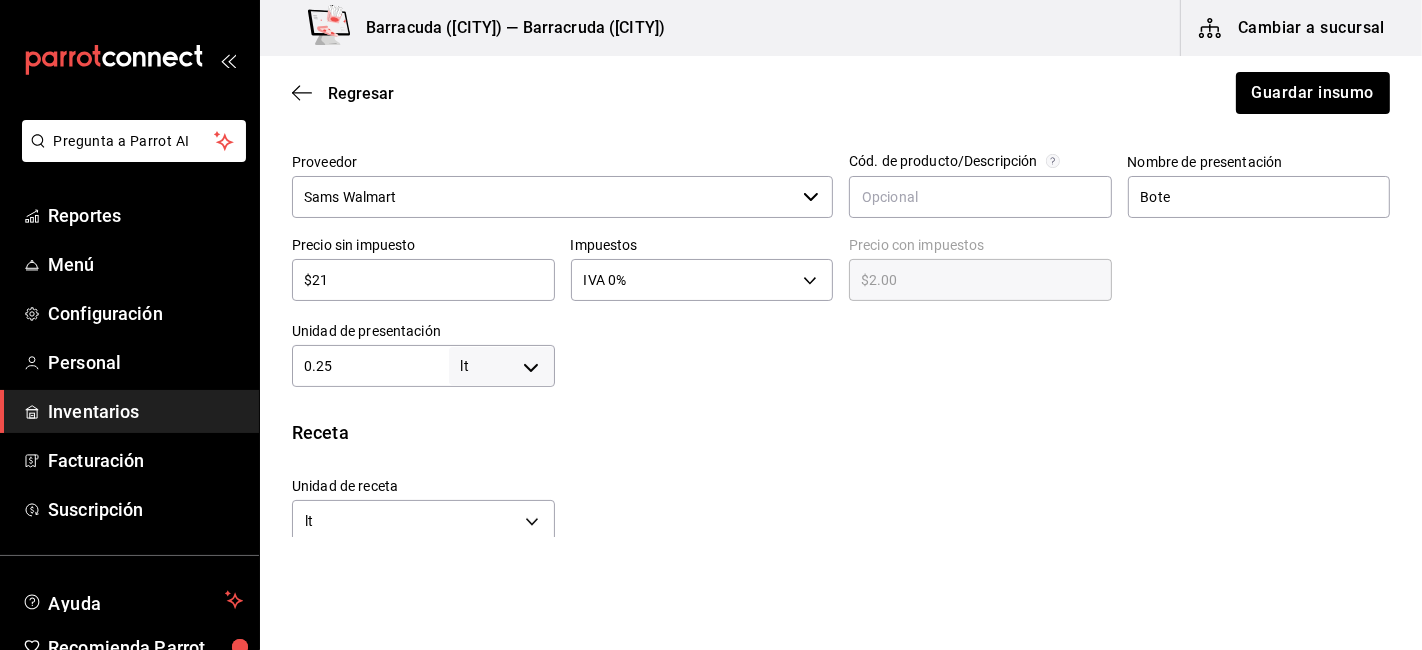type on "$21.00" 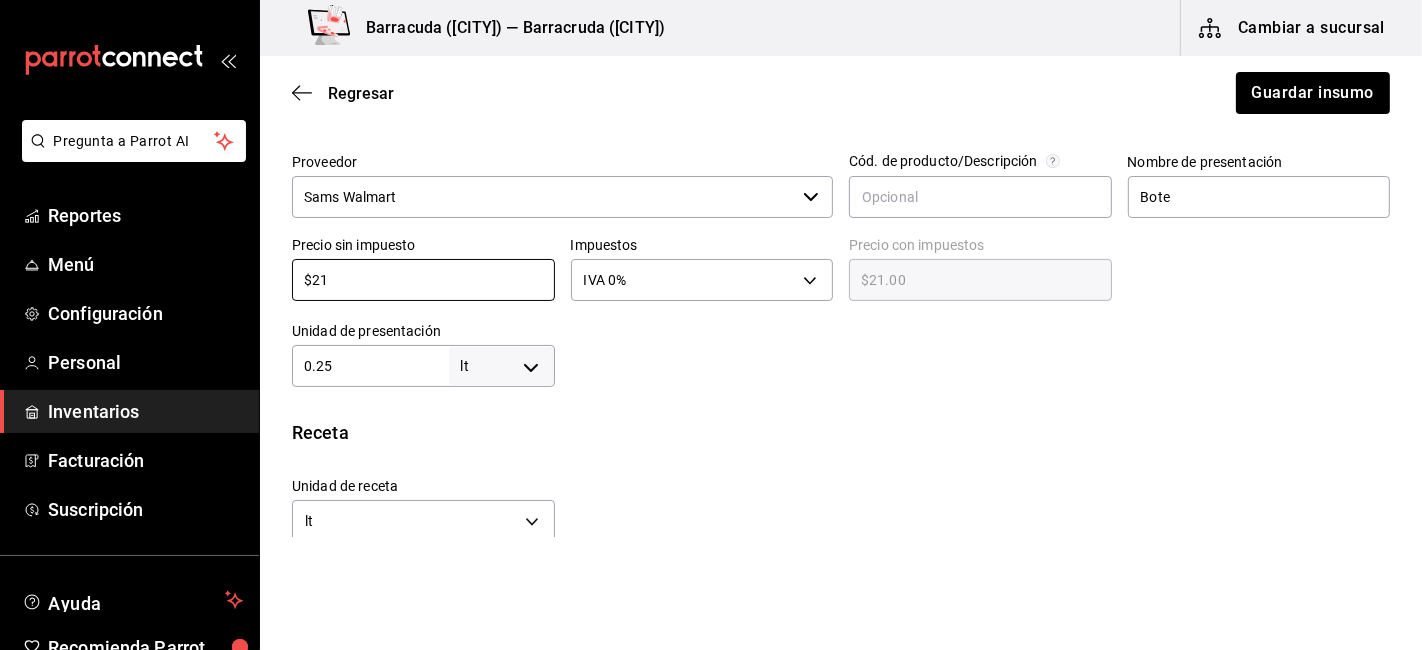 type on "$21" 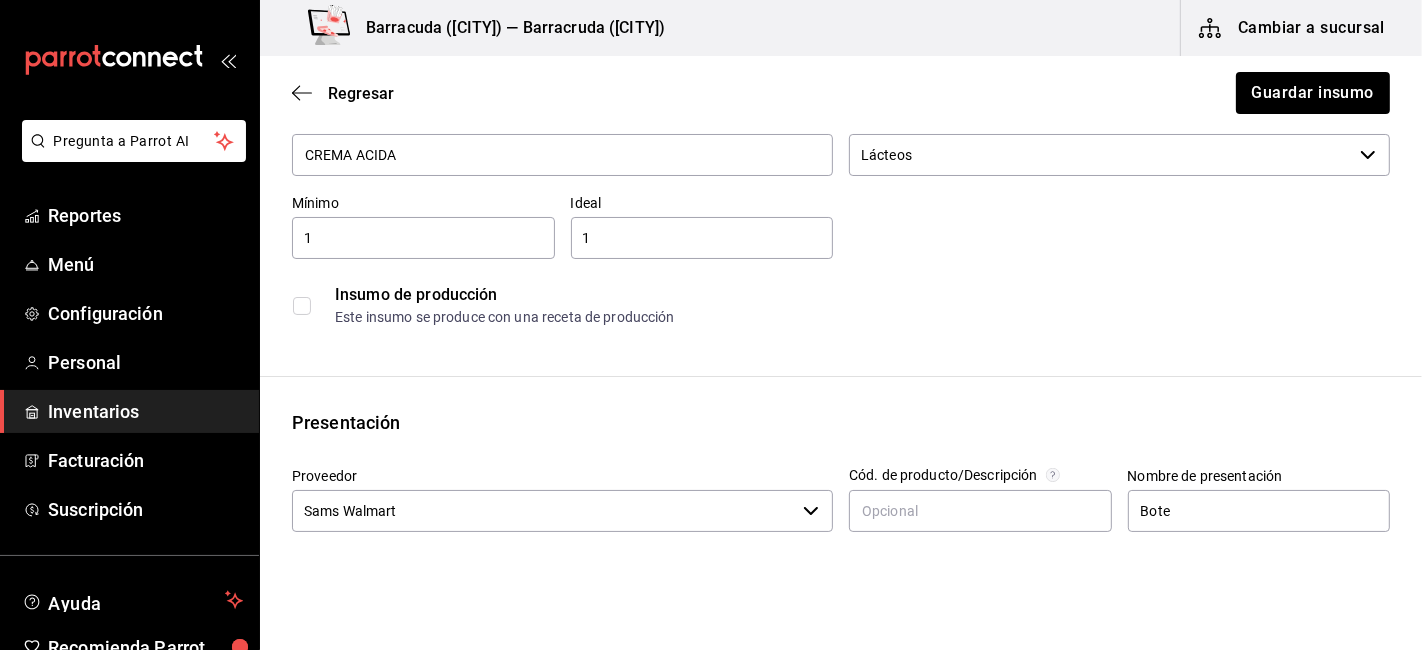 scroll, scrollTop: 111, scrollLeft: 0, axis: vertical 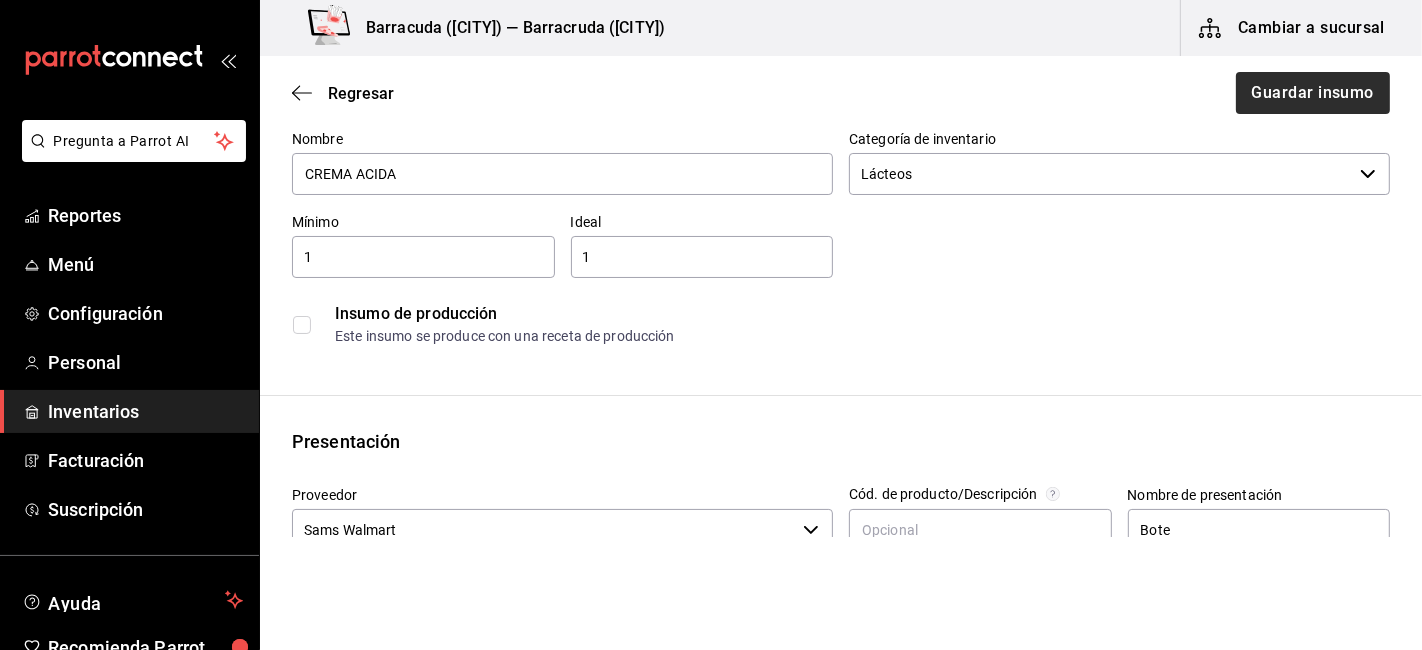 click on "Regresar Guardar insumo" at bounding box center (841, 93) 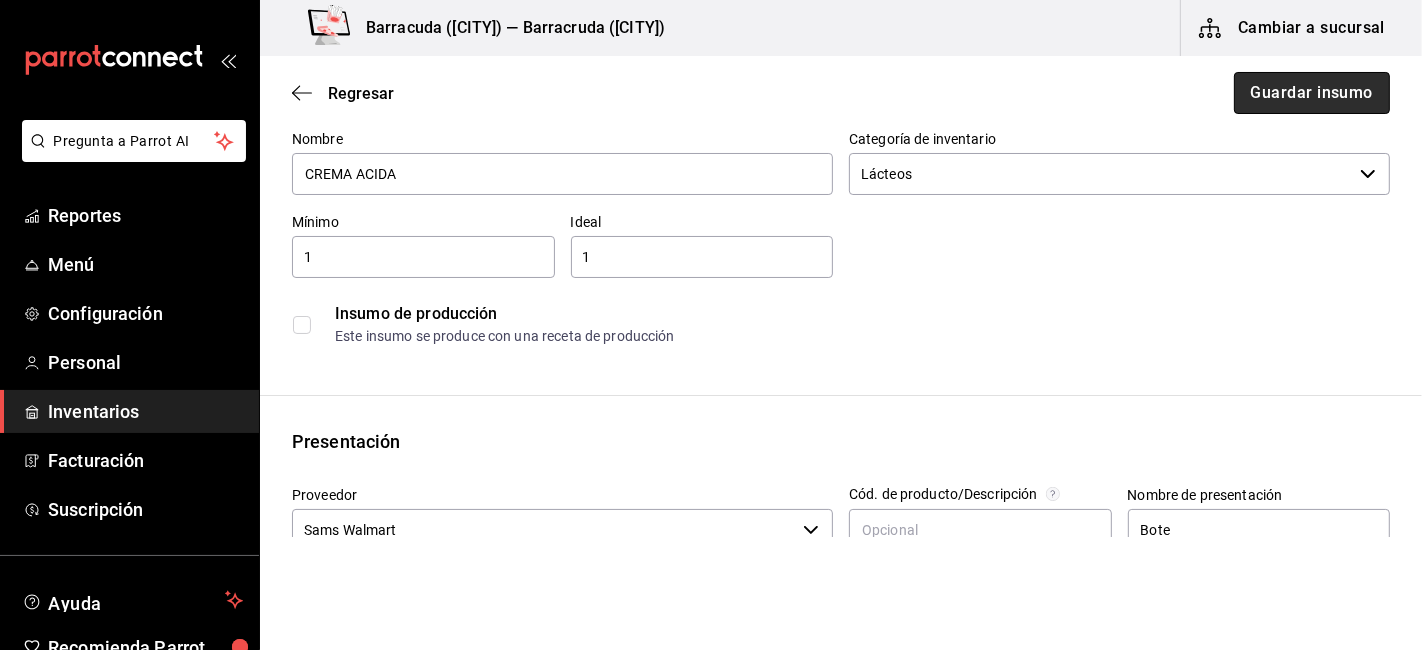 click on "Guardar insumo" at bounding box center [1312, 93] 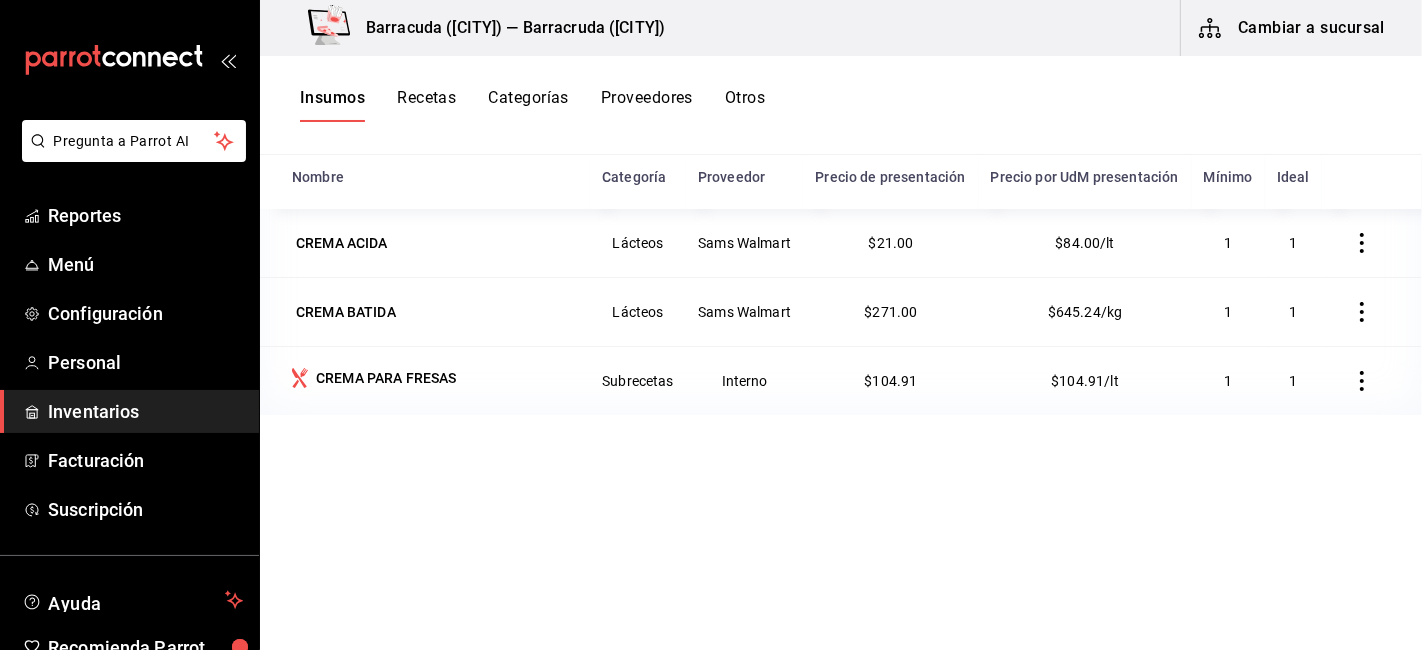 scroll, scrollTop: 245, scrollLeft: 0, axis: vertical 